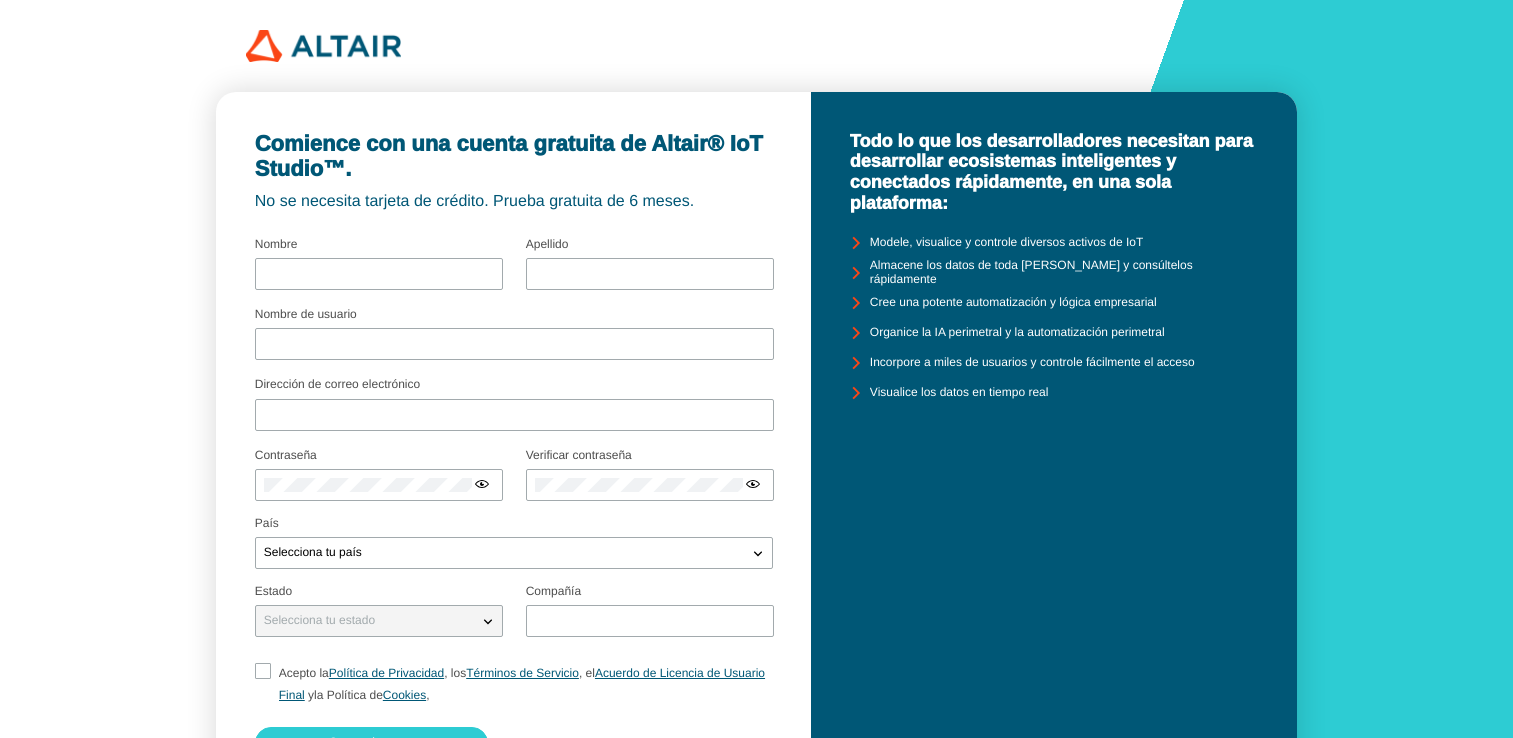 scroll, scrollTop: 0, scrollLeft: 0, axis: both 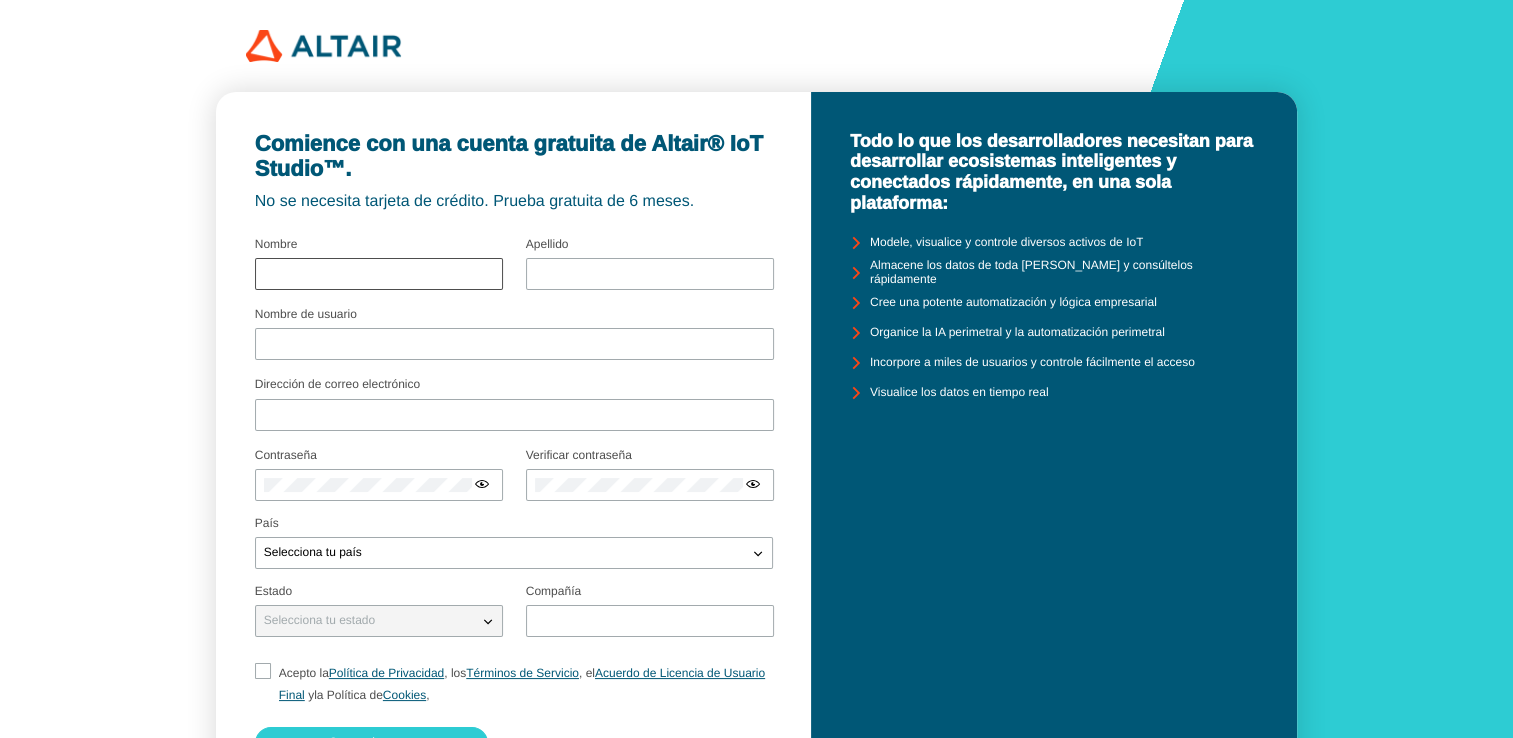click at bounding box center (379, 274) 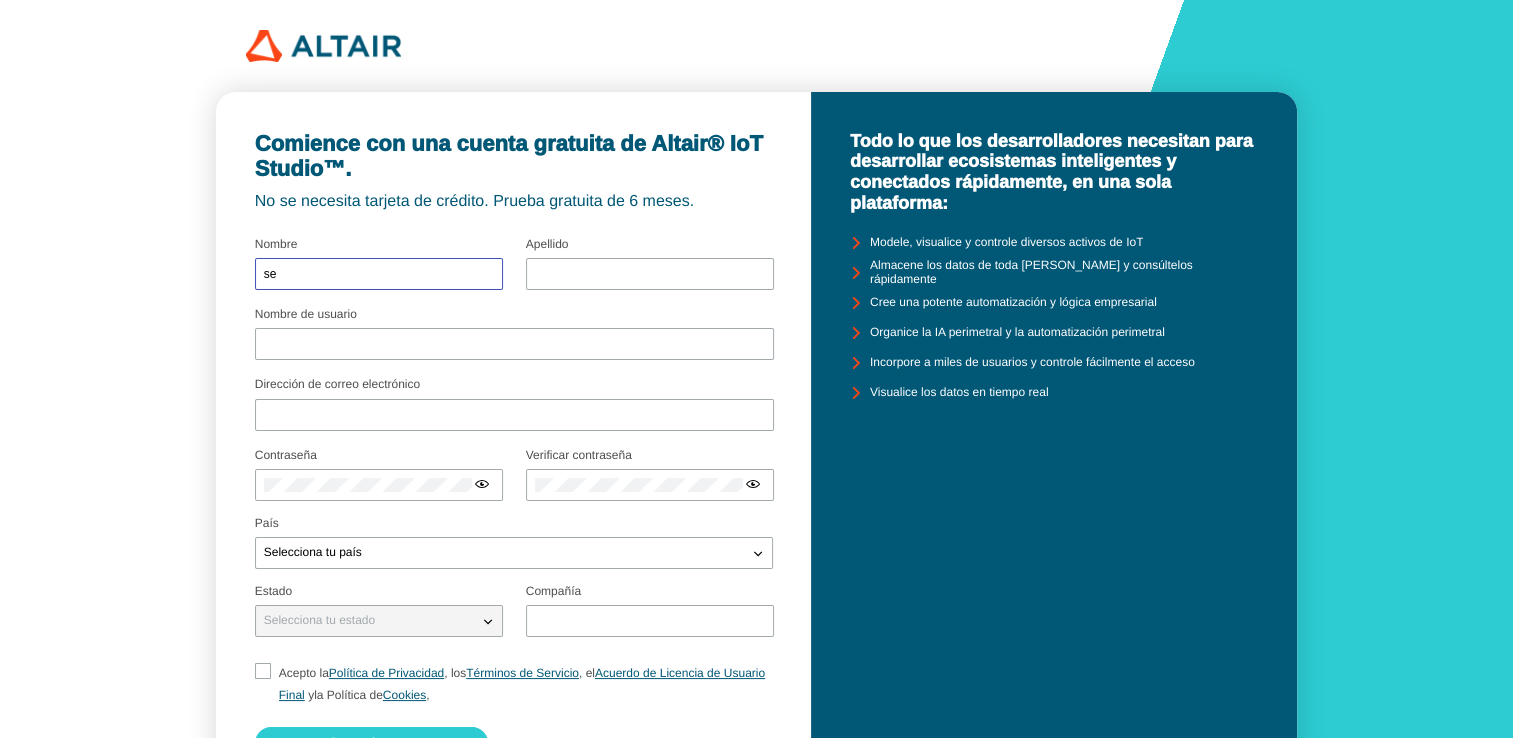 type on "sebastian eduardo" 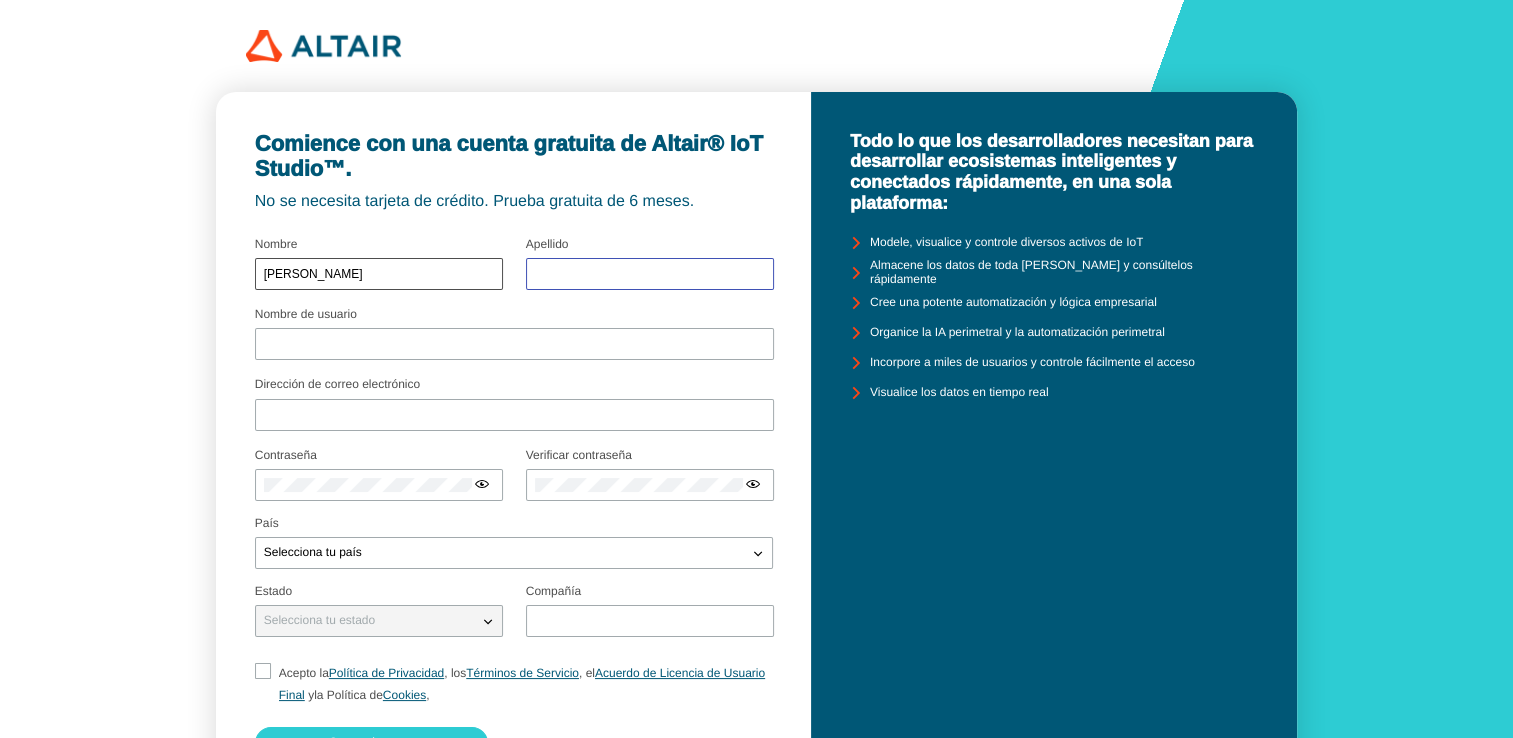 type on "canto duarte" 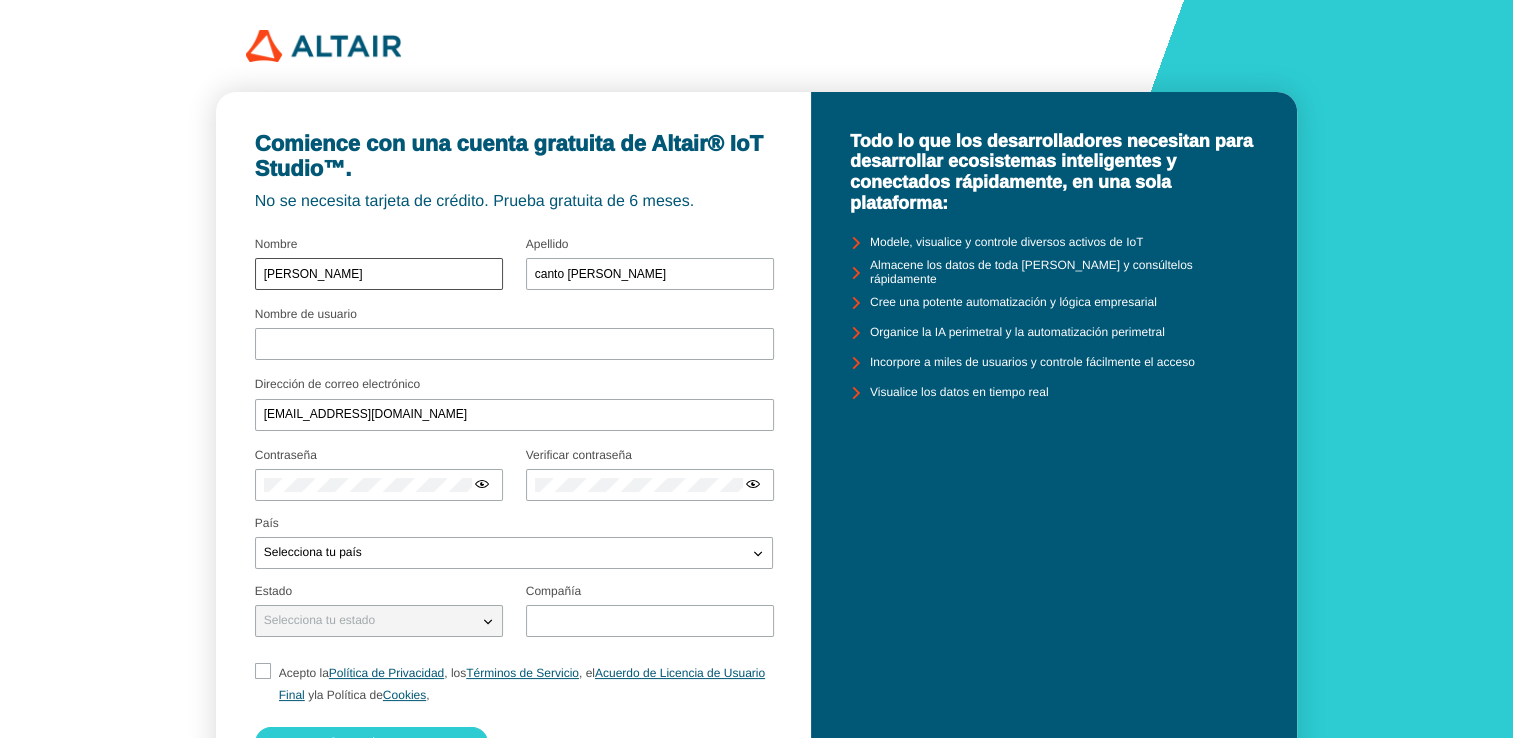 type on "16.867.403-1" 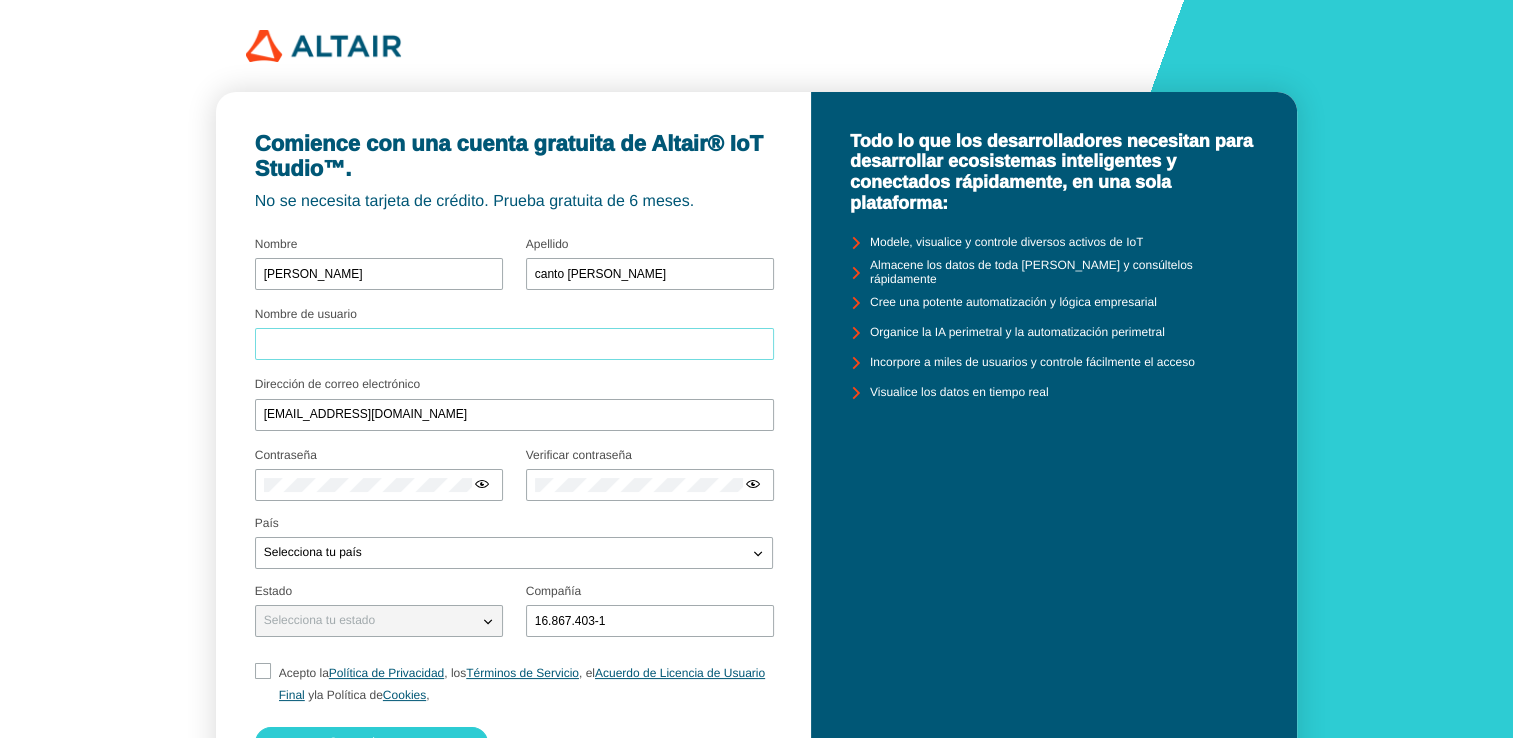 click on "Nombre de usuario" at bounding box center (514, 344) 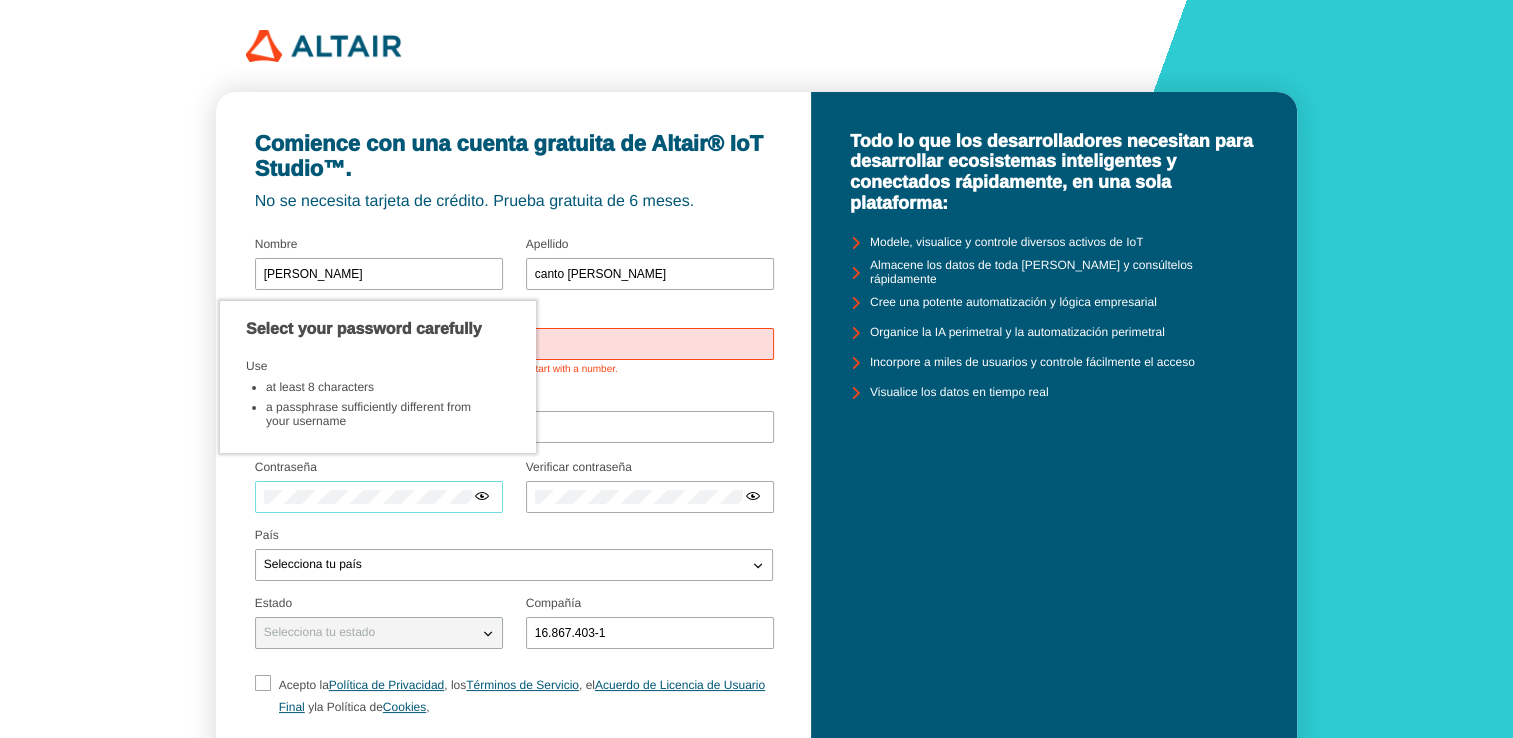 click at bounding box center (379, 497) 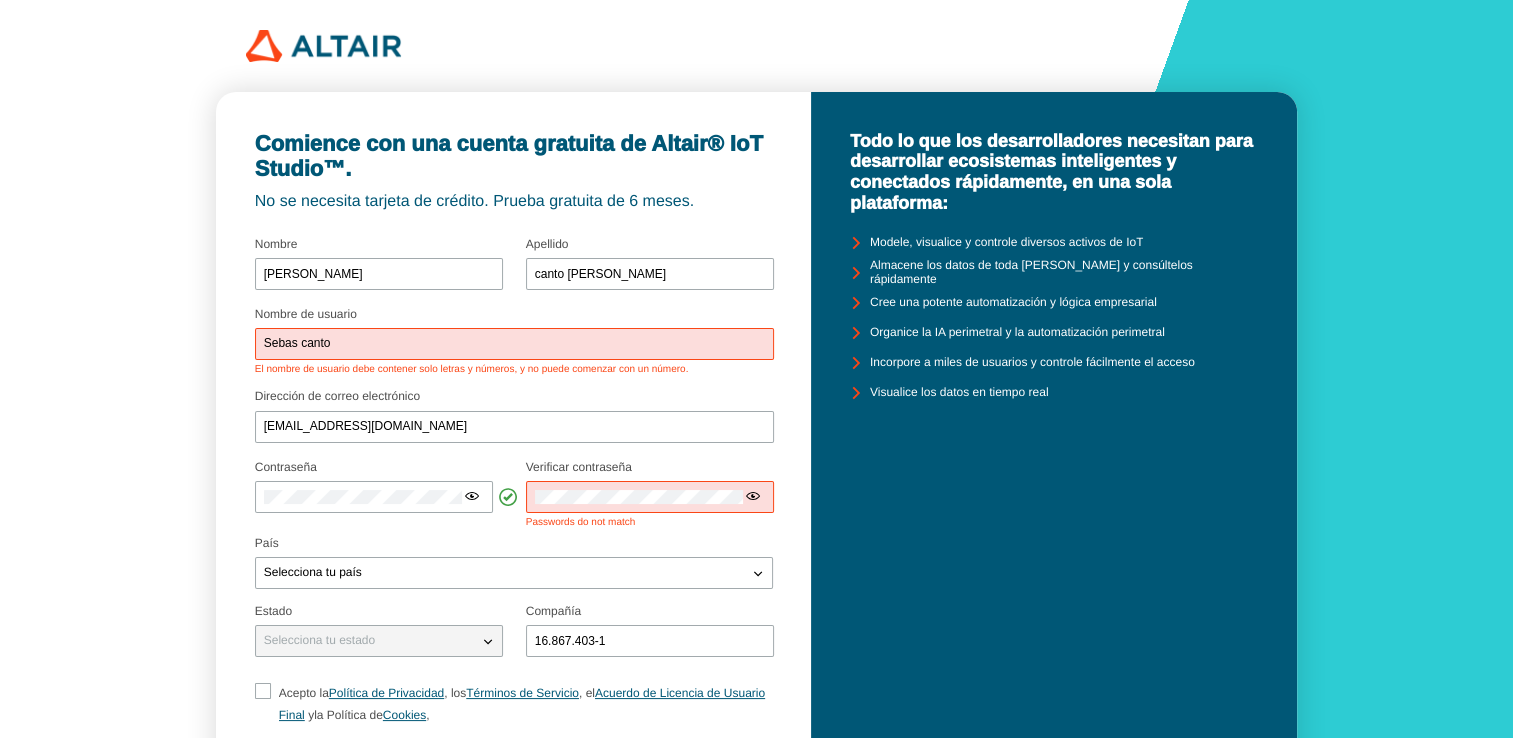 click at bounding box center (753, 496) 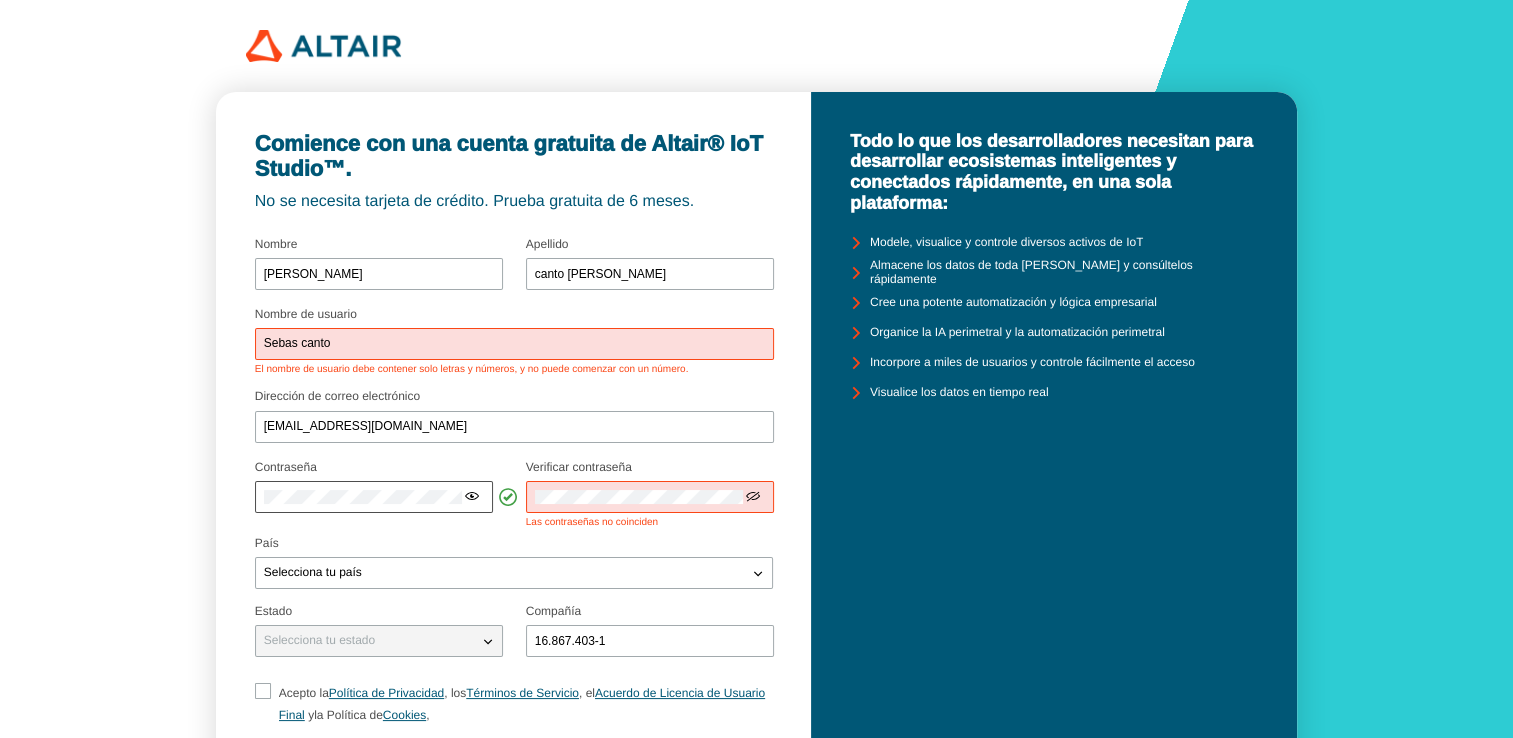 click at bounding box center (472, 496) 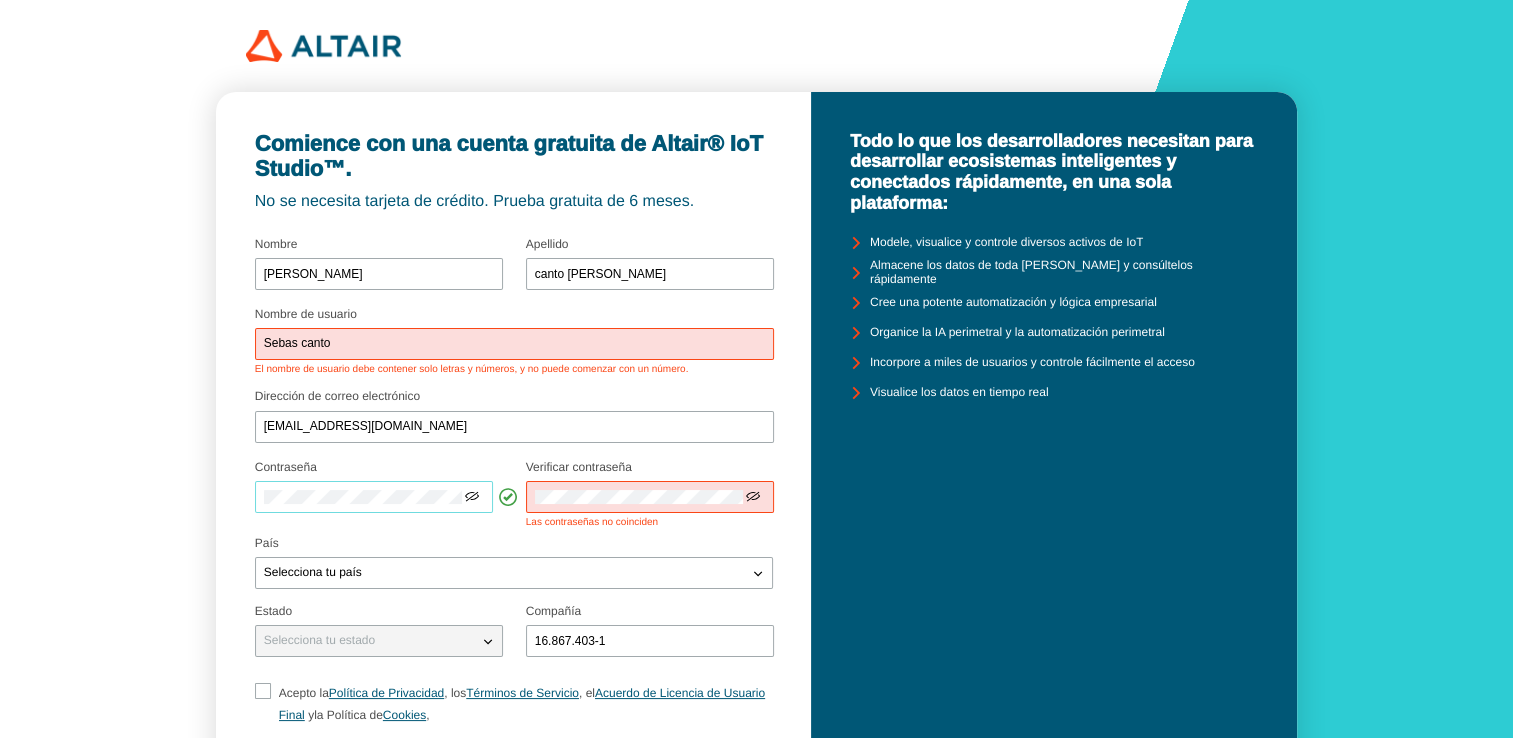 scroll, scrollTop: 0, scrollLeft: 1329, axis: horizontal 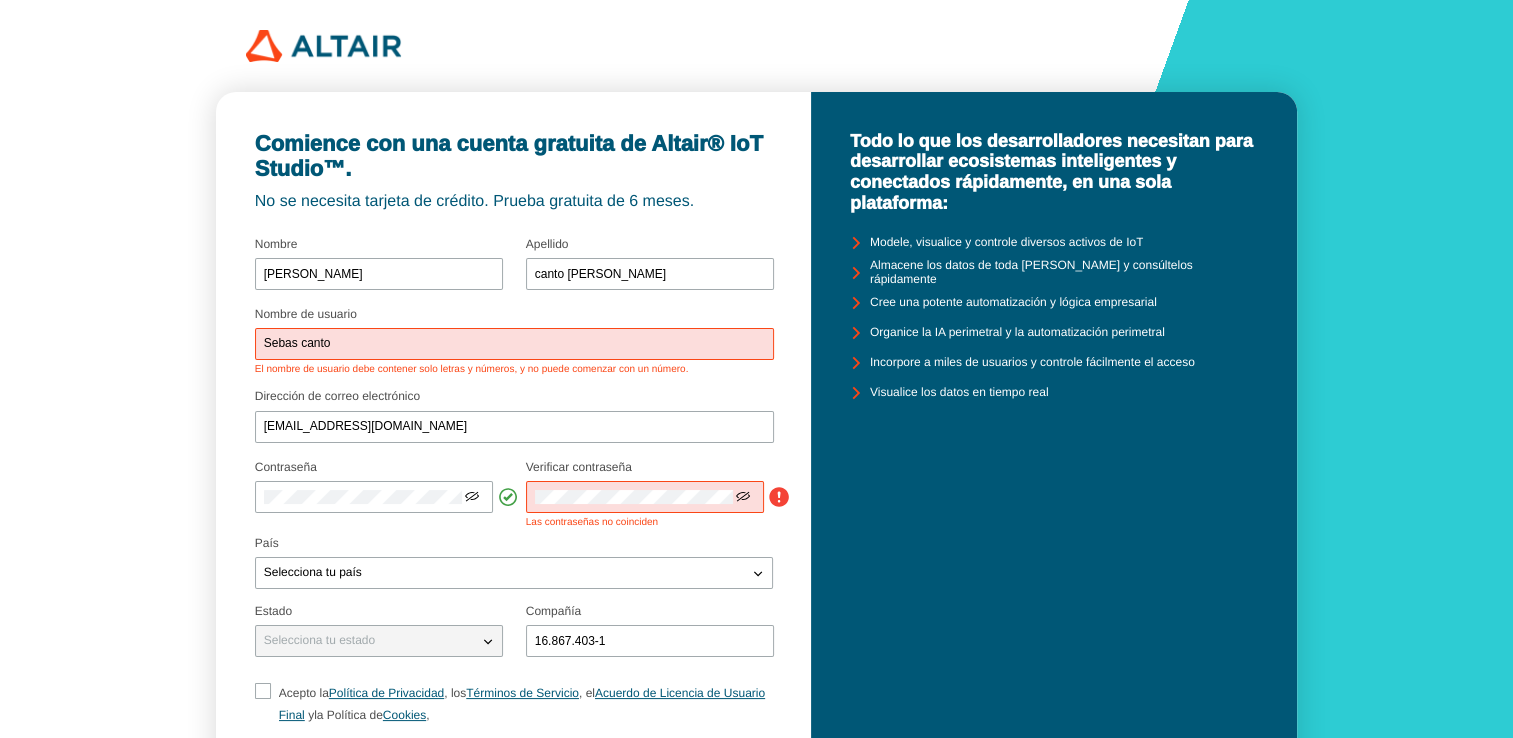 click at bounding box center [745, 497] 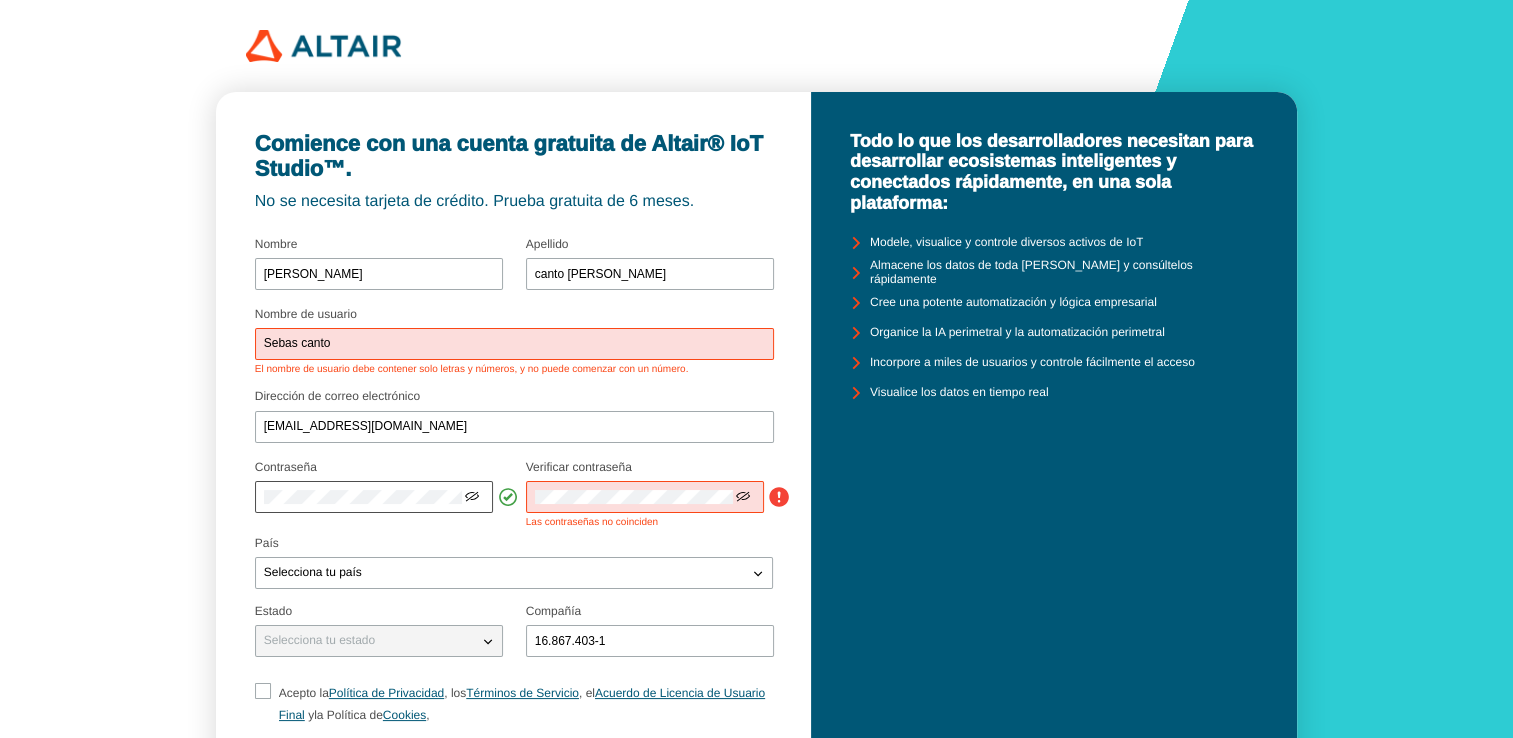 click at bounding box center (472, 496) 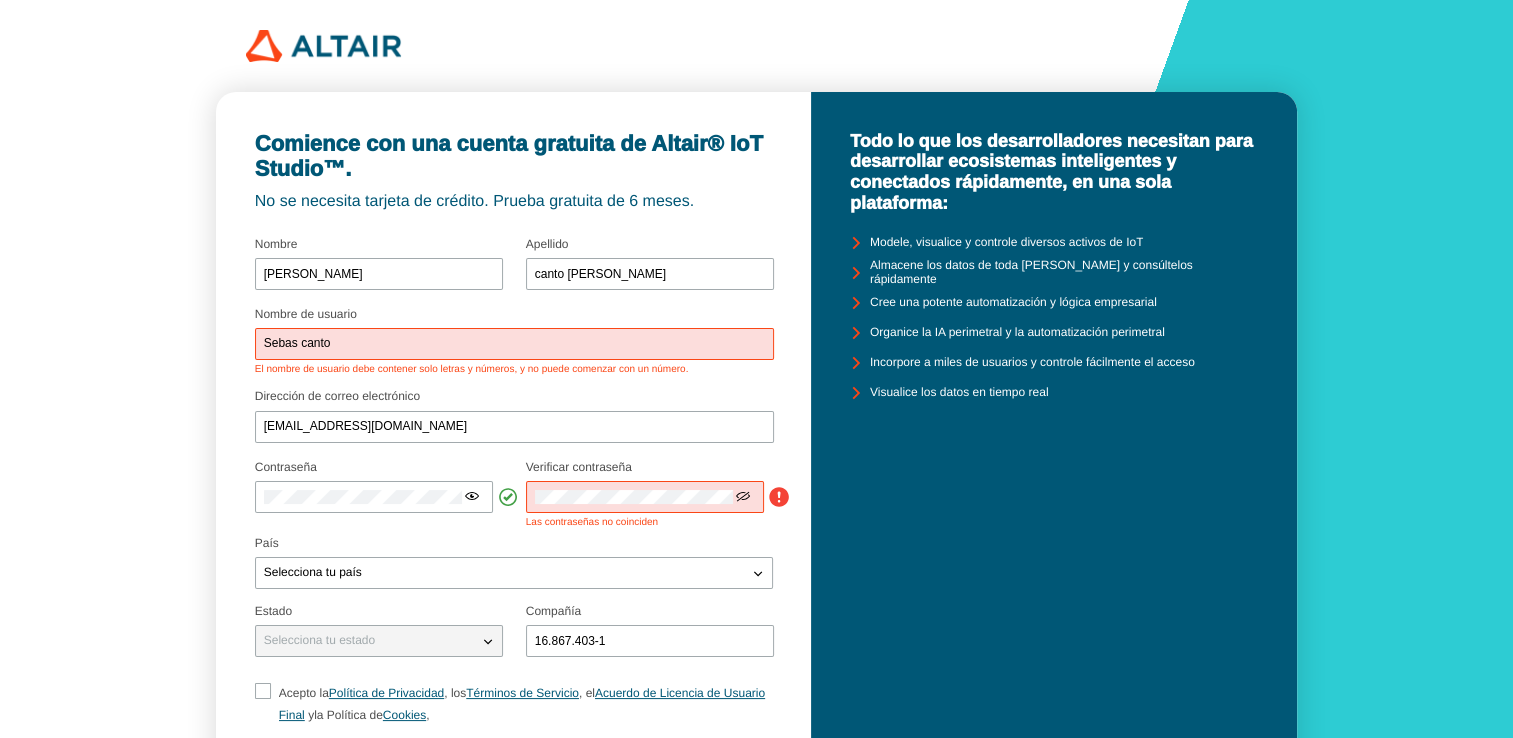 scroll, scrollTop: 0, scrollLeft: 0, axis: both 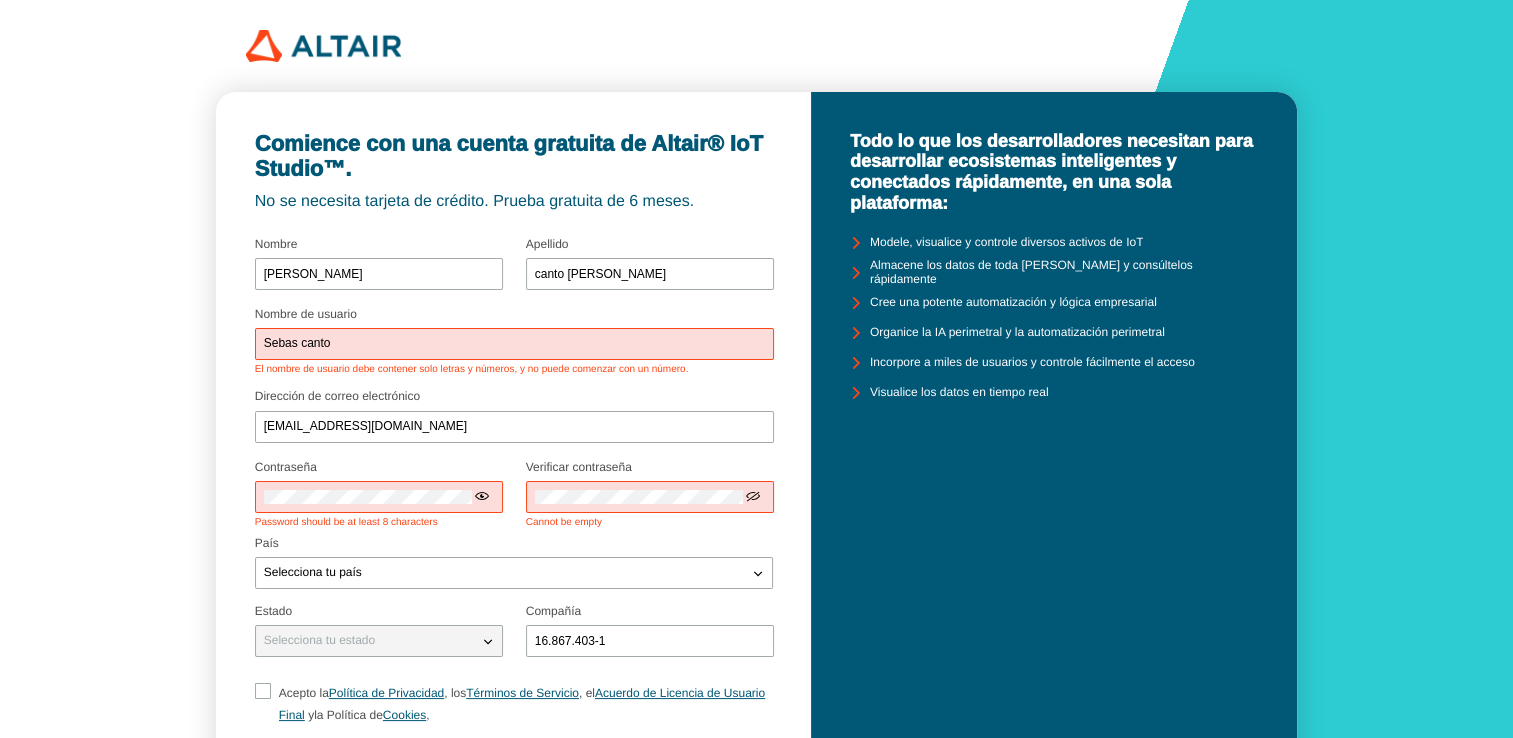 click at bounding box center (482, 496) 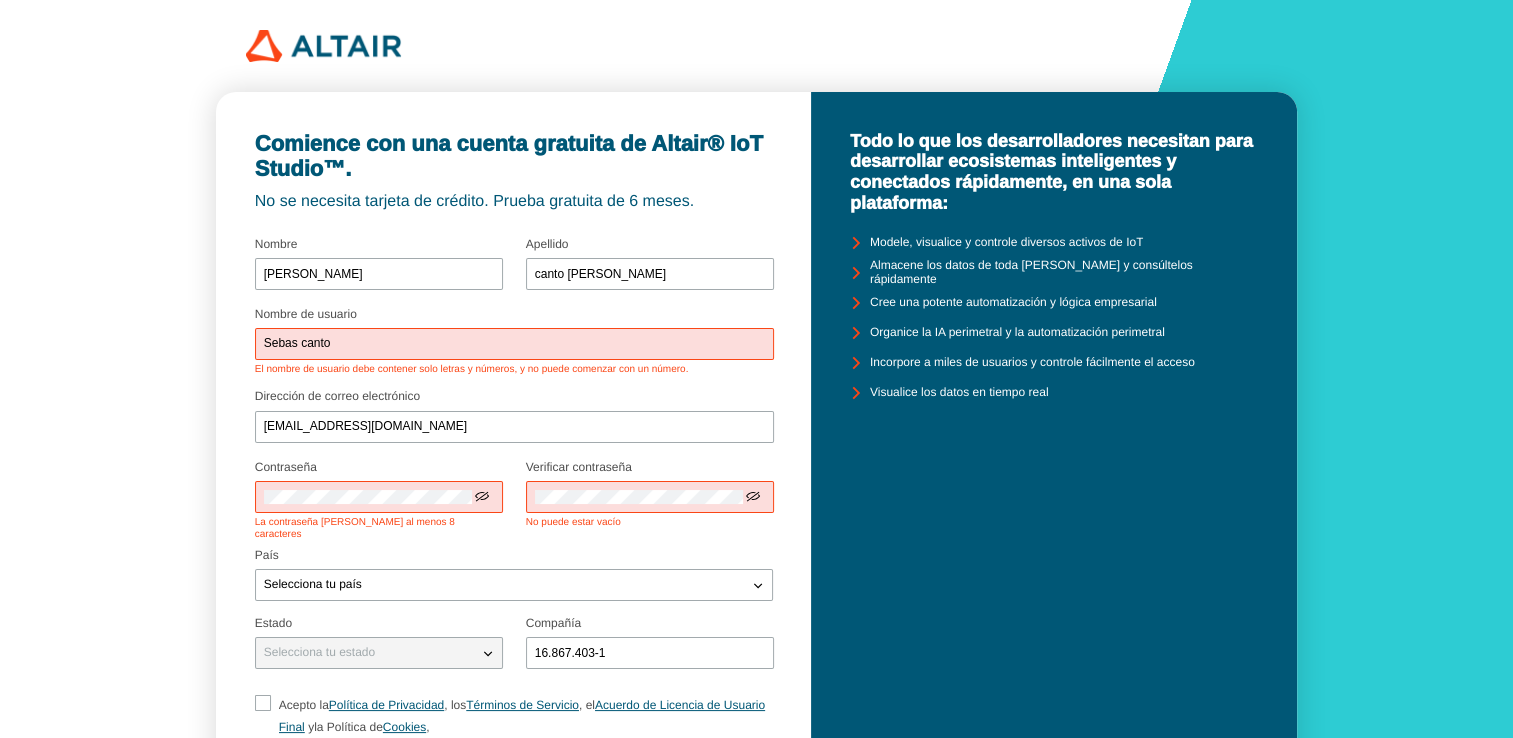 click on "Comience con una cuenta gratuita de Altair® IoT Studio™.
No se necesita tarjeta de crédito. Prueba gratuita de 6 meses.
Nombre de usuario
Sebas canto
El nombre de usuario debe contener solo letras y números, y no puede comenzar con un número." at bounding box center [756, 467] 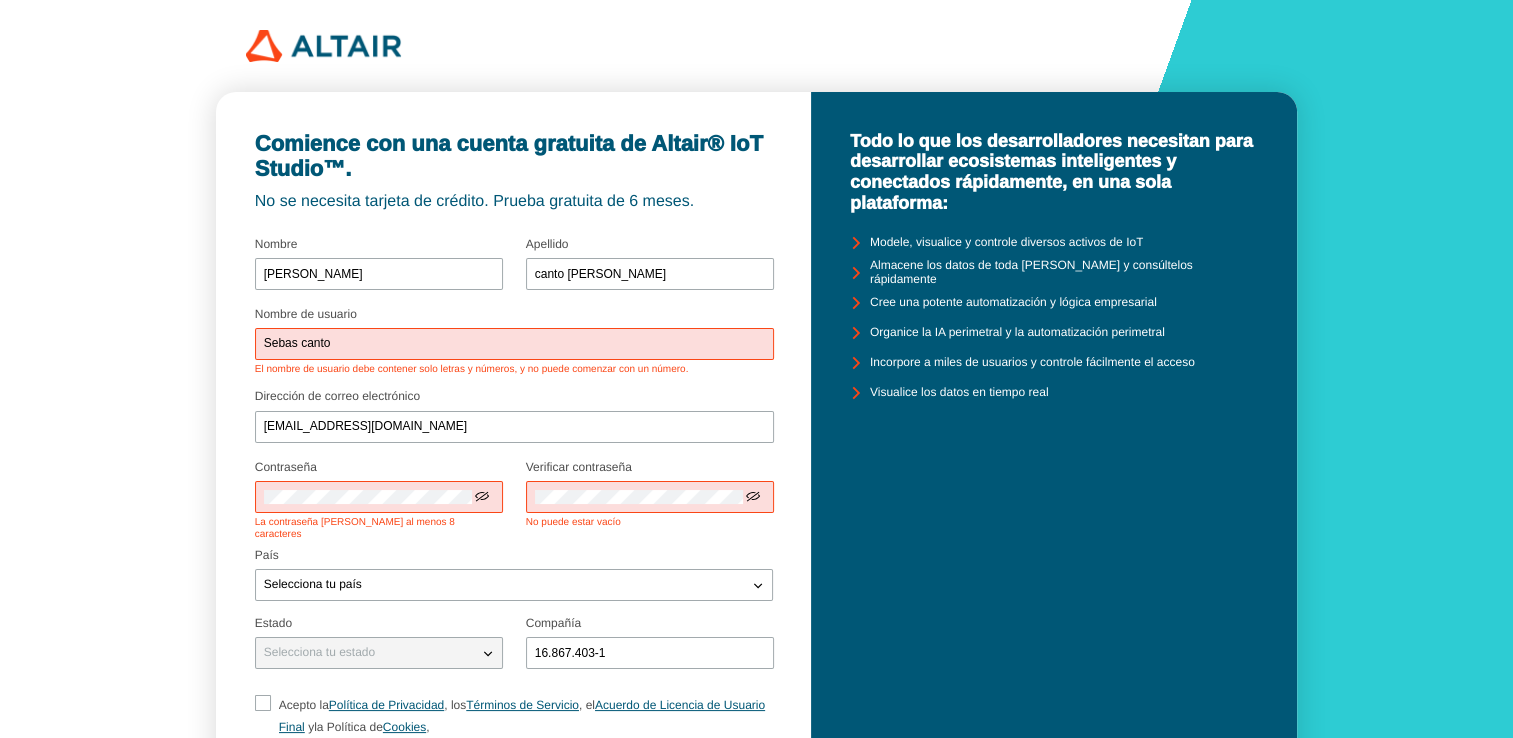 click on "Sebas canto" at bounding box center [514, 344] 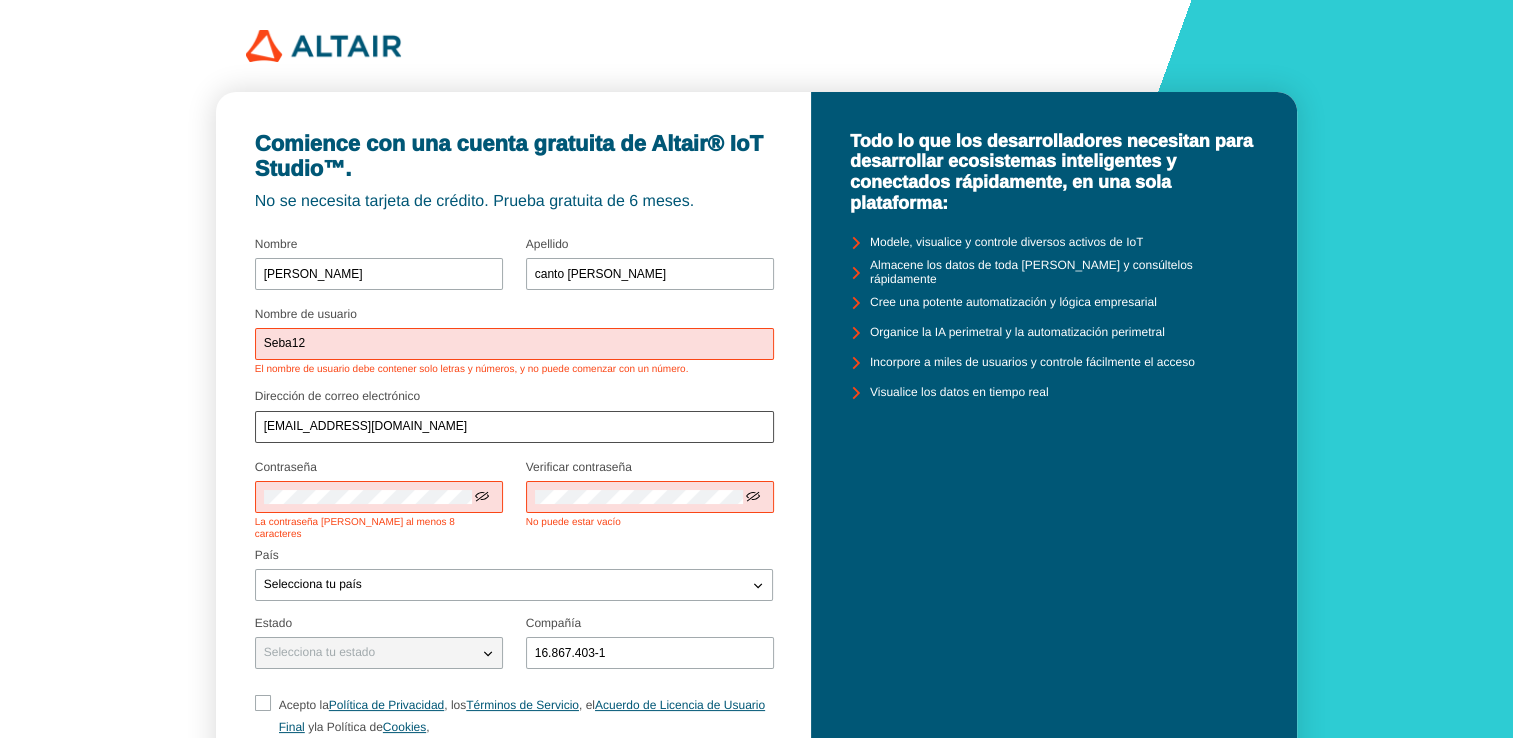type on "Seba12" 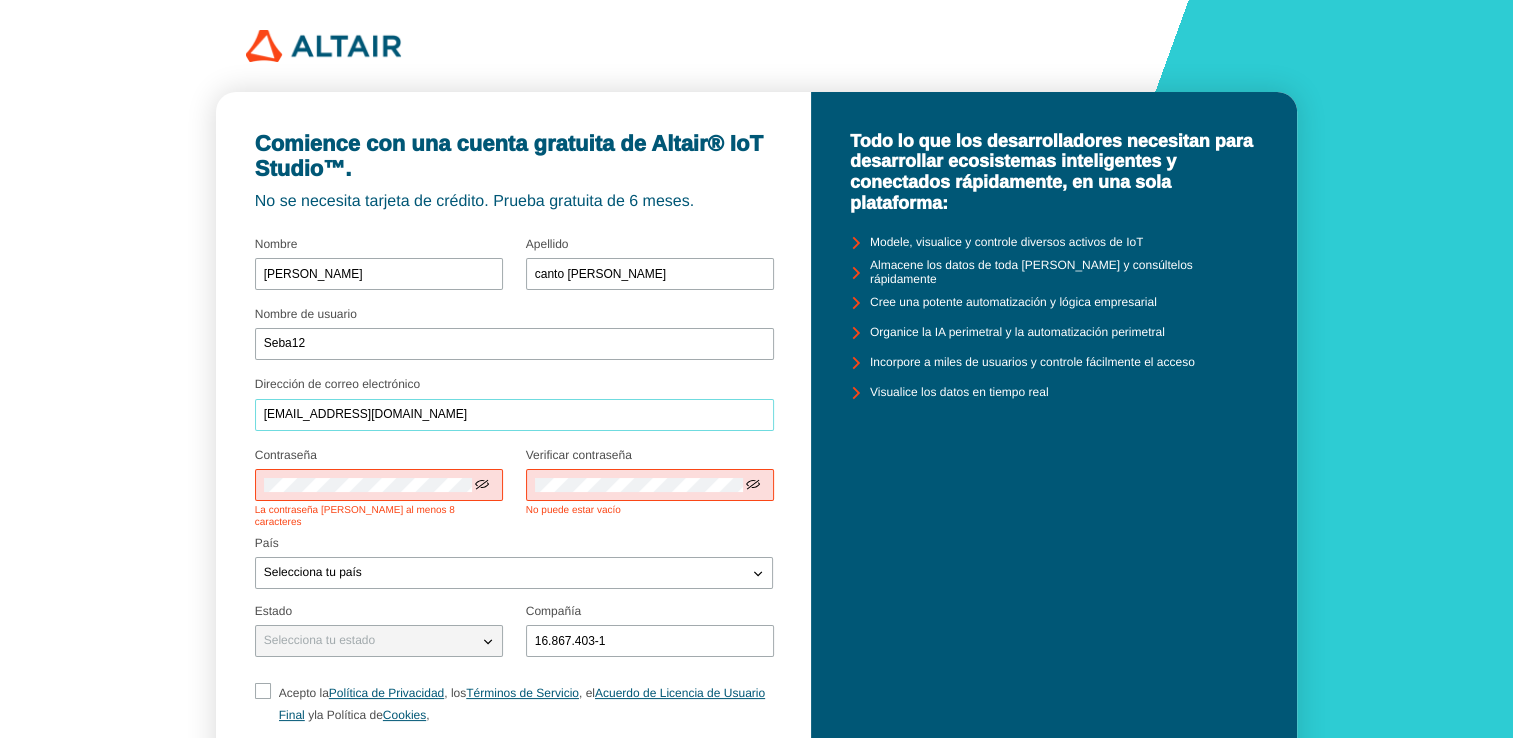click on "seb15antoniio@gmail.com" at bounding box center (514, 415) 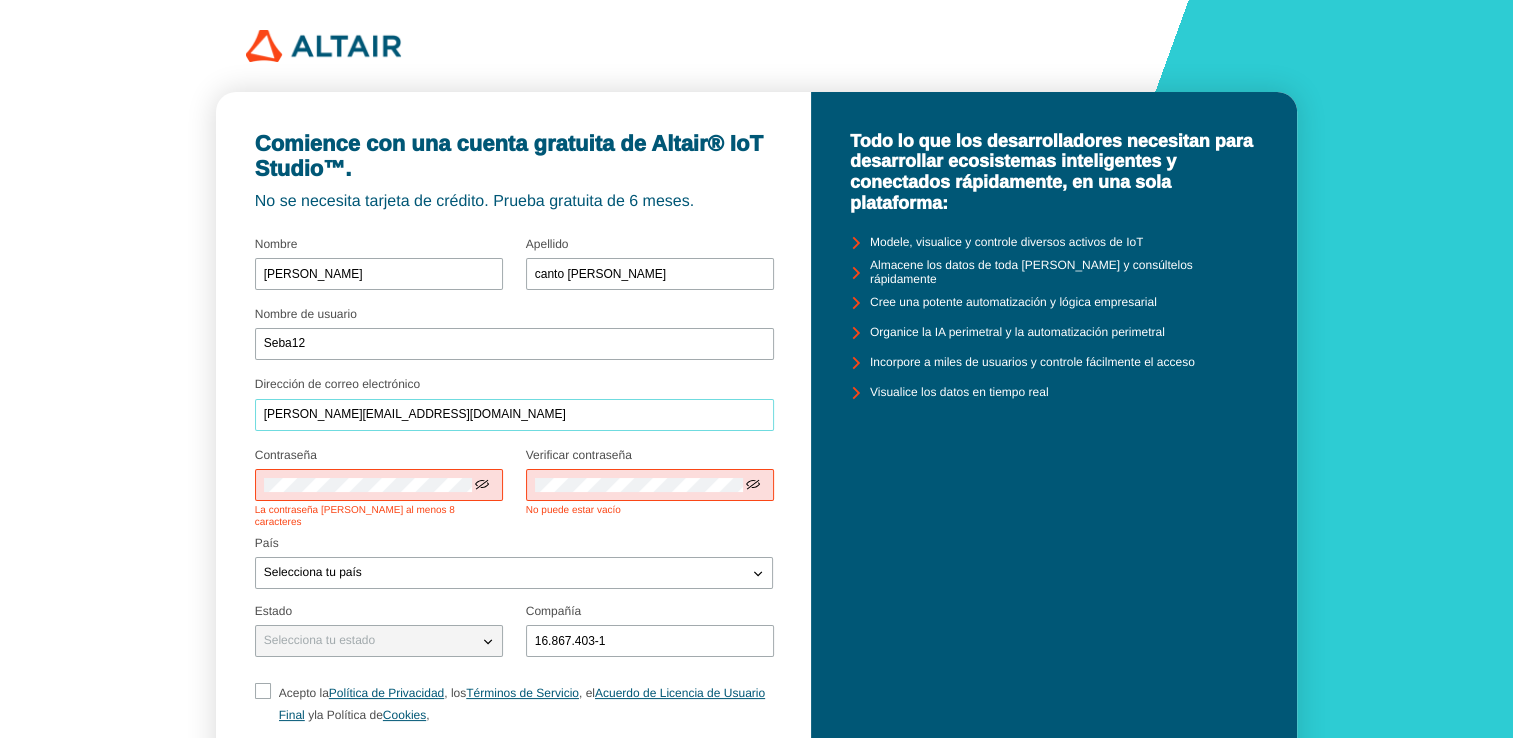 type on "s.canto.flsmidth@gmail.com" 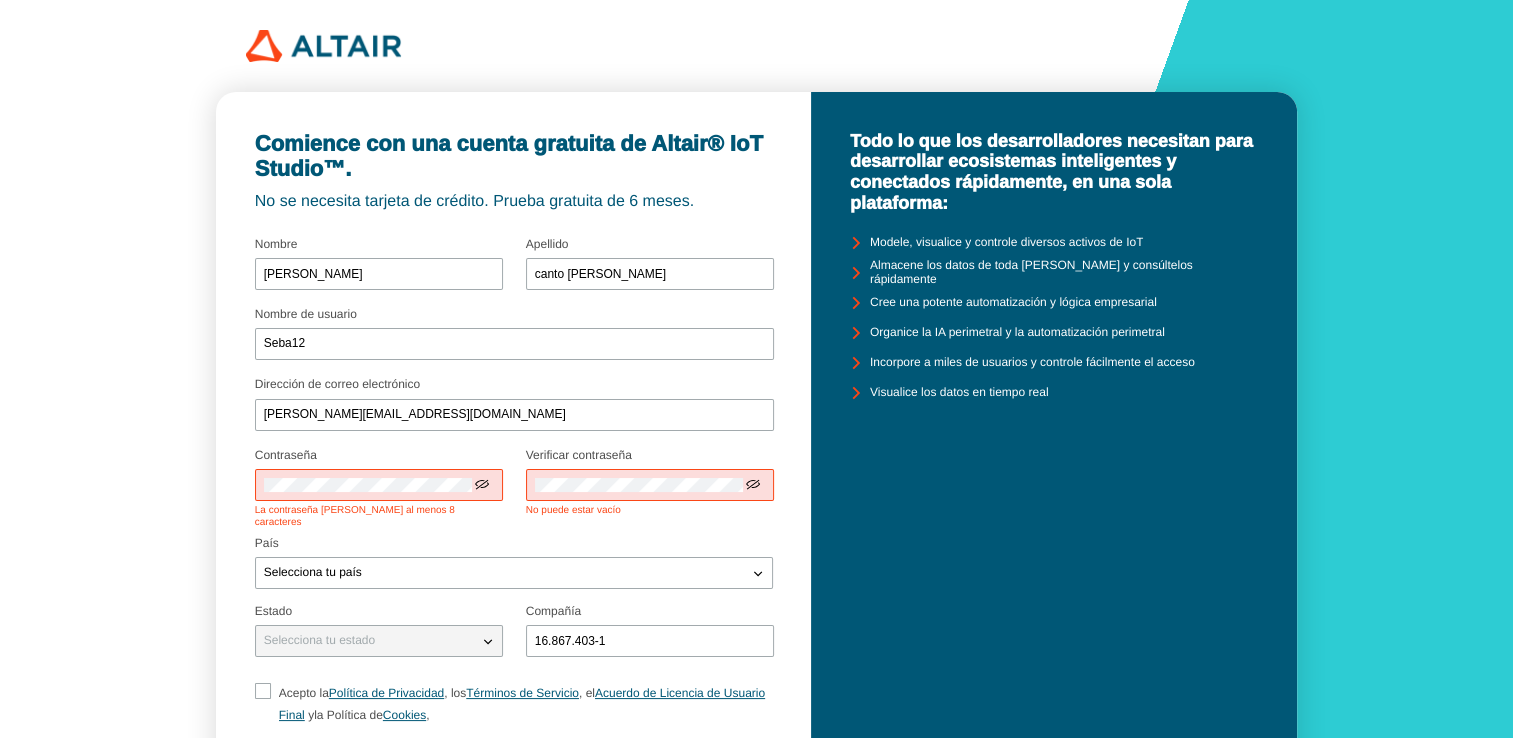 click at bounding box center (379, 485) 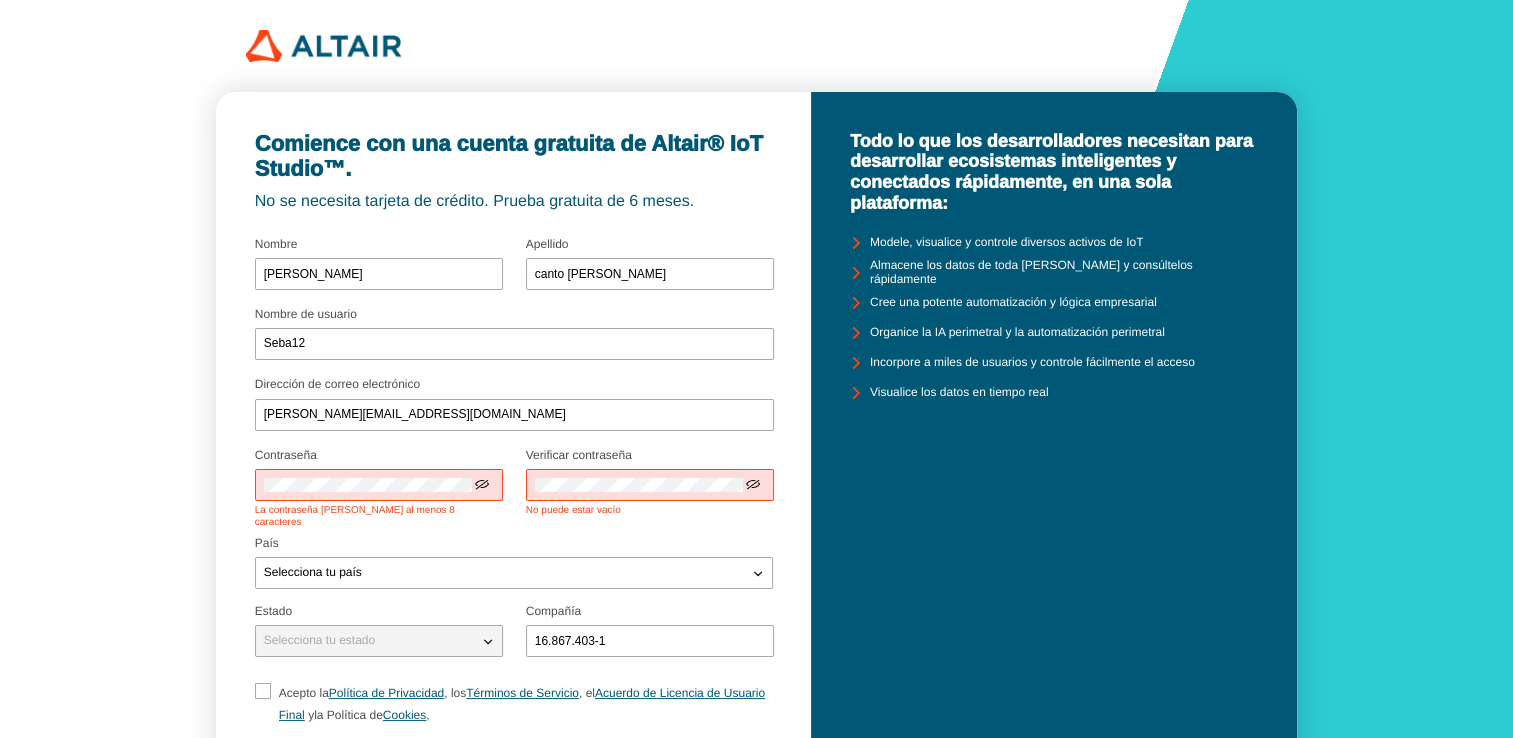 click at bounding box center (482, 484) 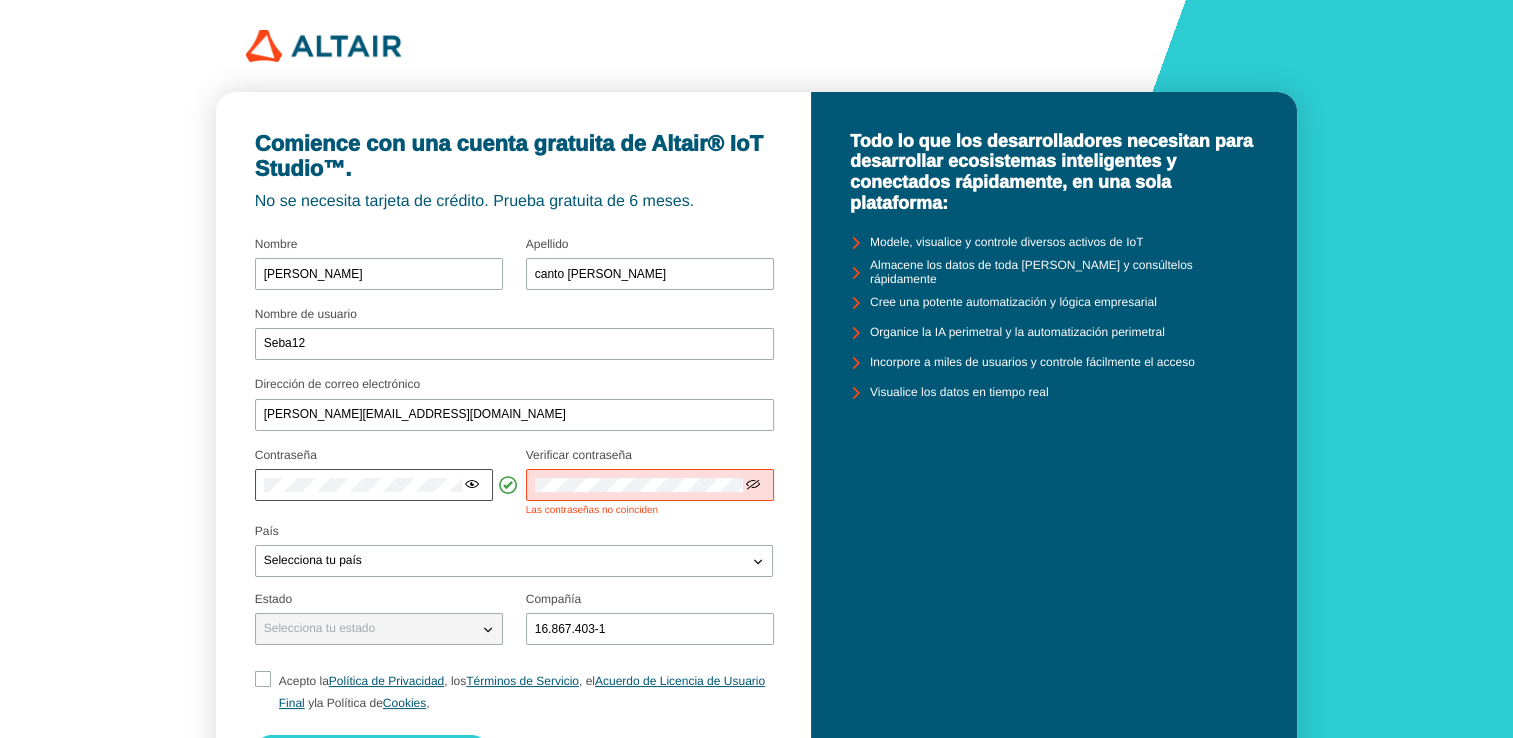 click at bounding box center (472, 484) 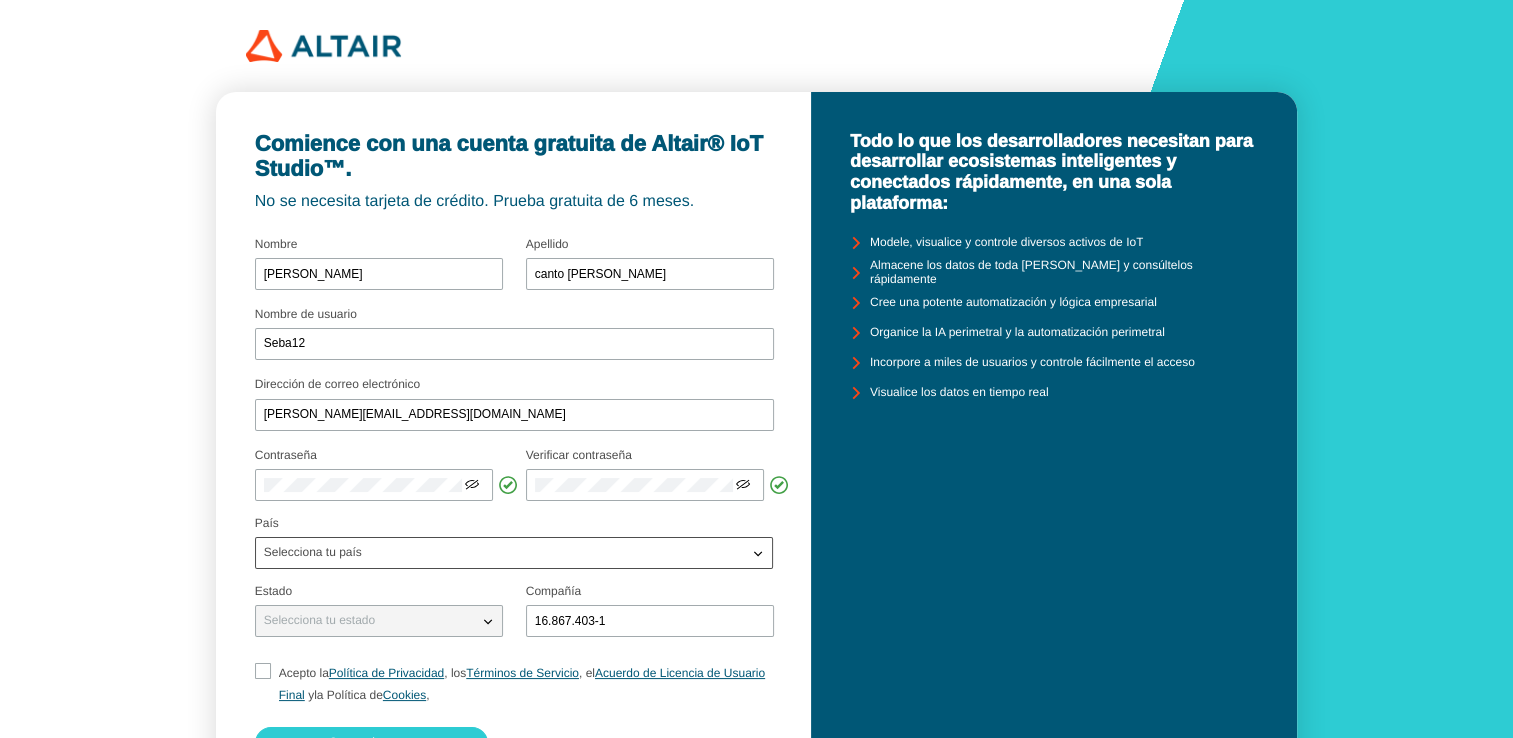 click on "Selecciona tu país" at bounding box center [502, 553] 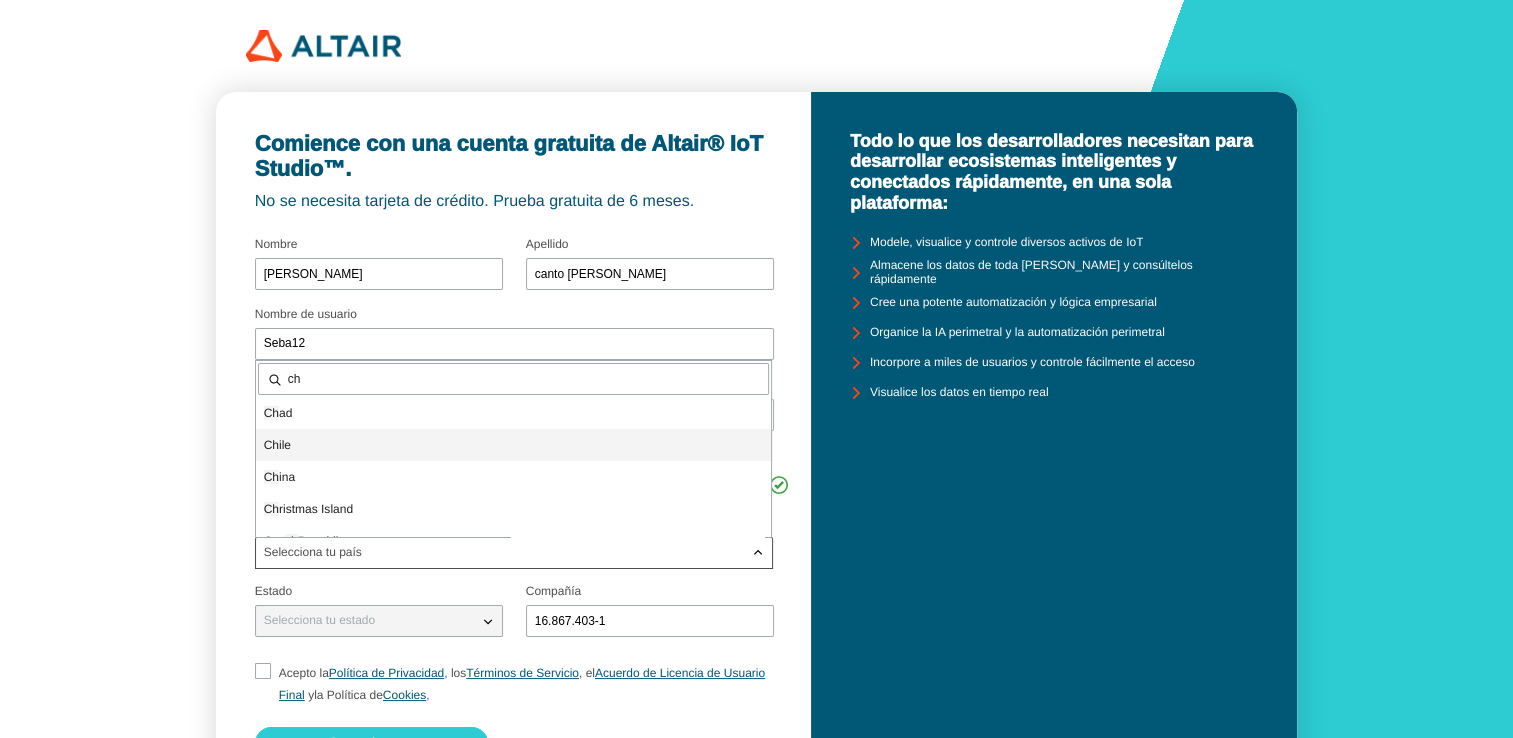 type on "ch" 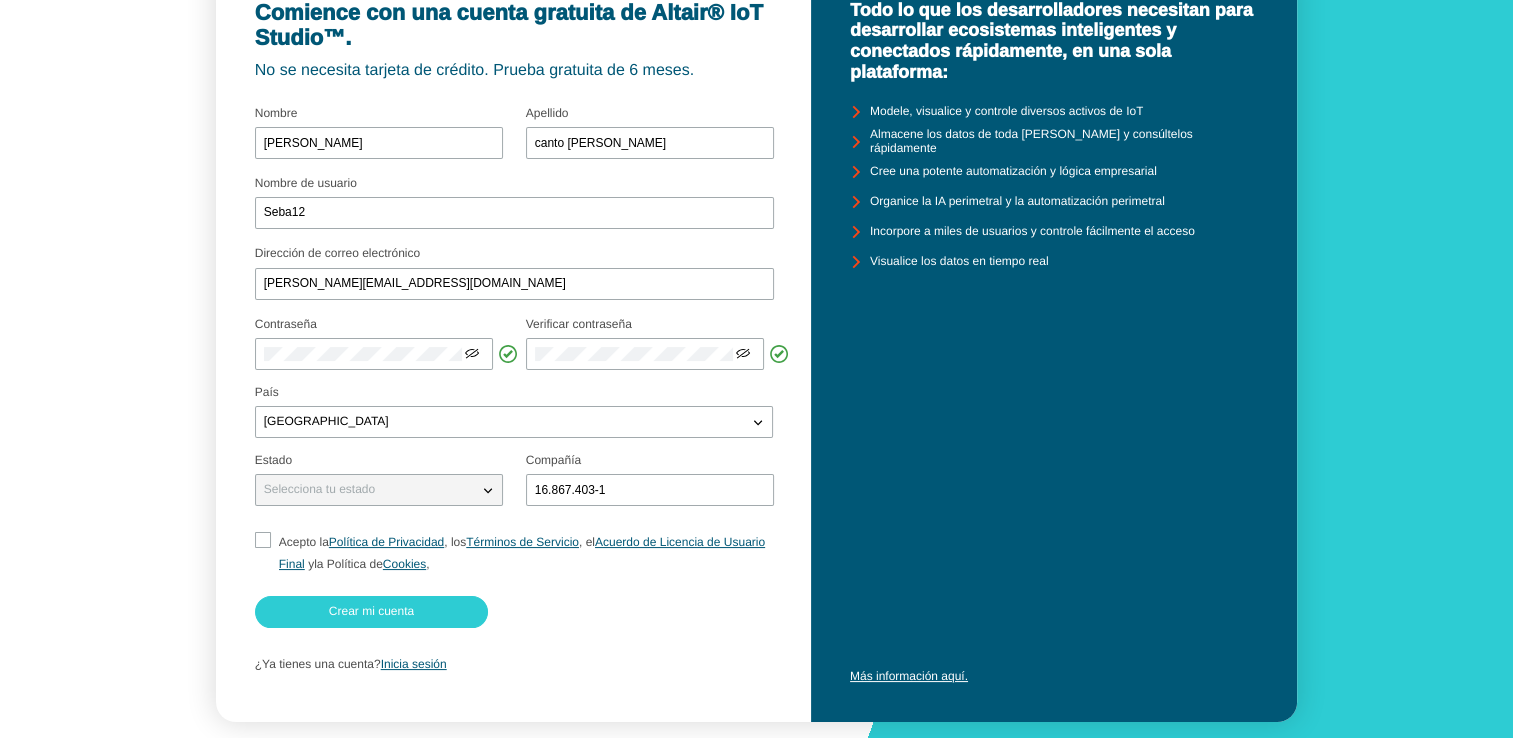 scroll, scrollTop: 132, scrollLeft: 0, axis: vertical 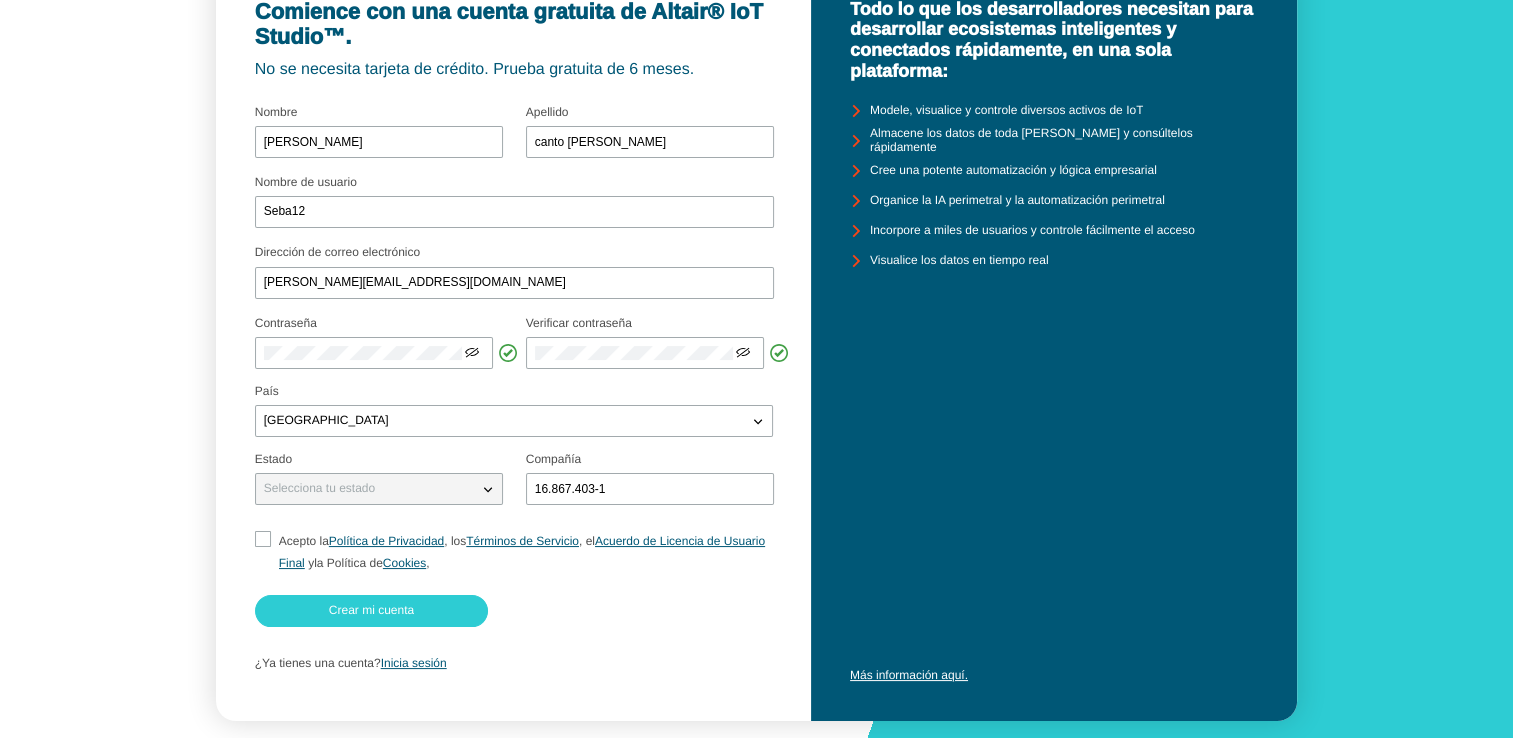 click on "Acepto la  Política de Privacidad , los  Términos de Servicio , el  Acuerdo de Licencia de Usuario Final   y  la Política de  Cookies ," at bounding box center [261, 552] 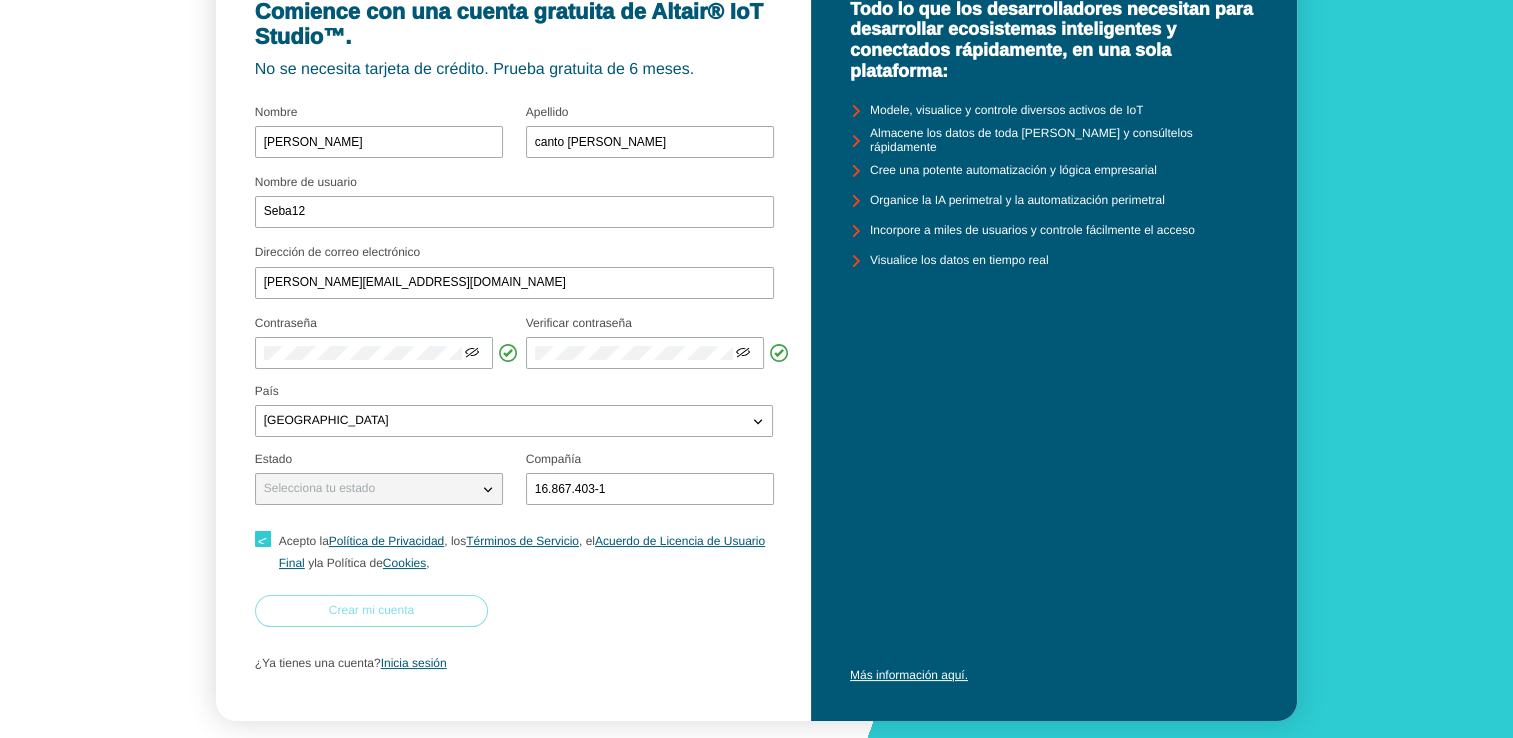 click on "Crear mi cuenta" at bounding box center [371, 610] 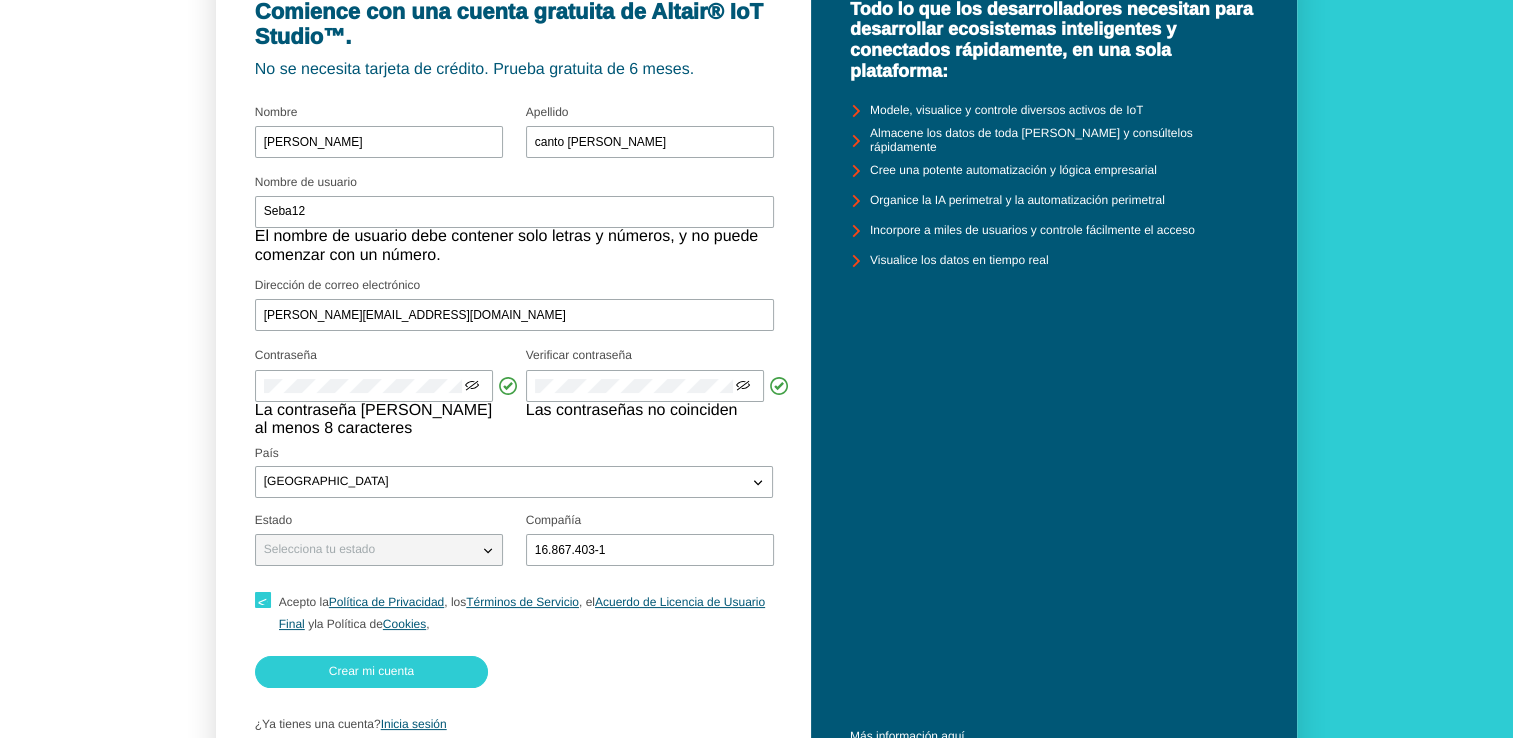 scroll, scrollTop: 0, scrollLeft: 0, axis: both 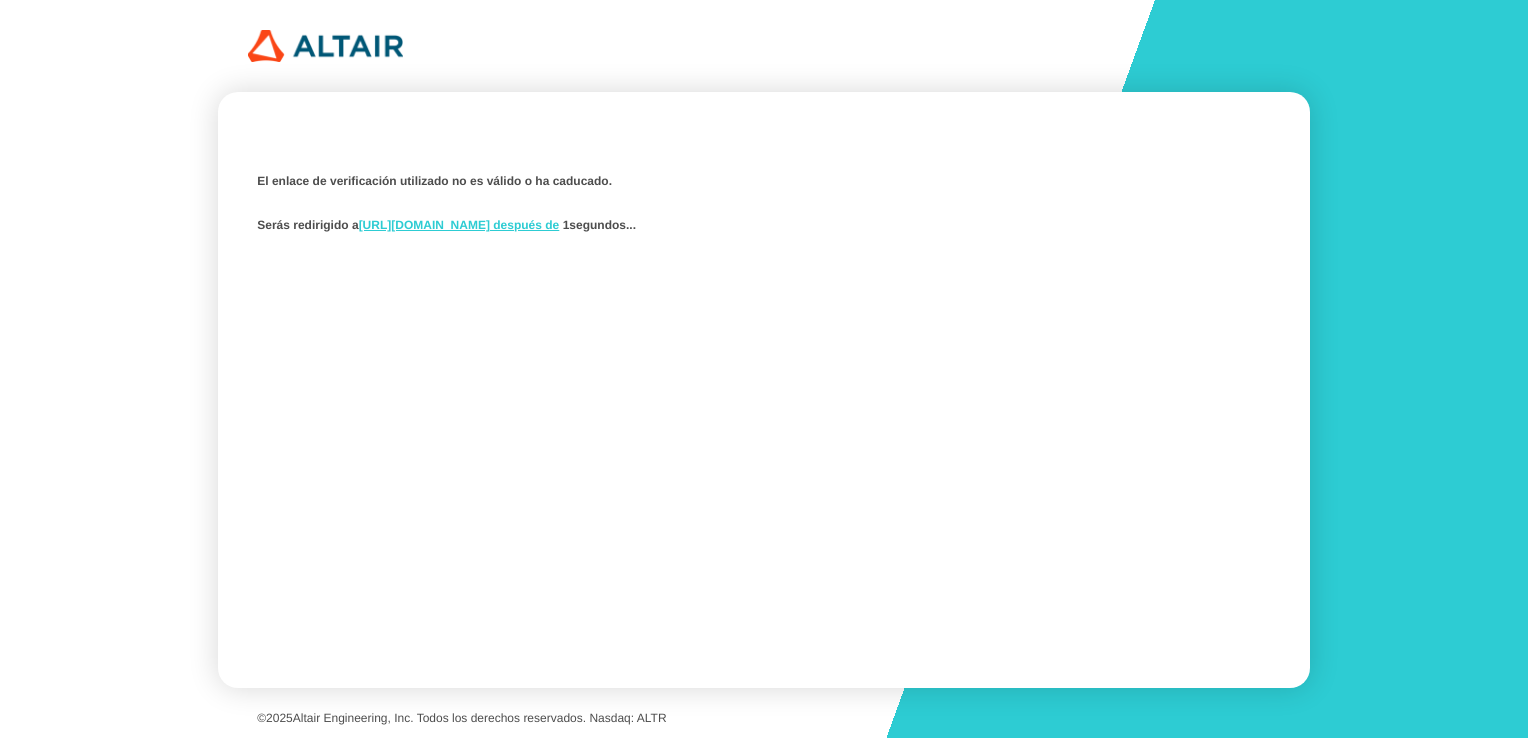 click on "https://idp.swx.altairone.com/verification/resend?flow=1c15851f-ffcb-4e54-bd3a-72da7ce934aa después de" at bounding box center [459, 225] 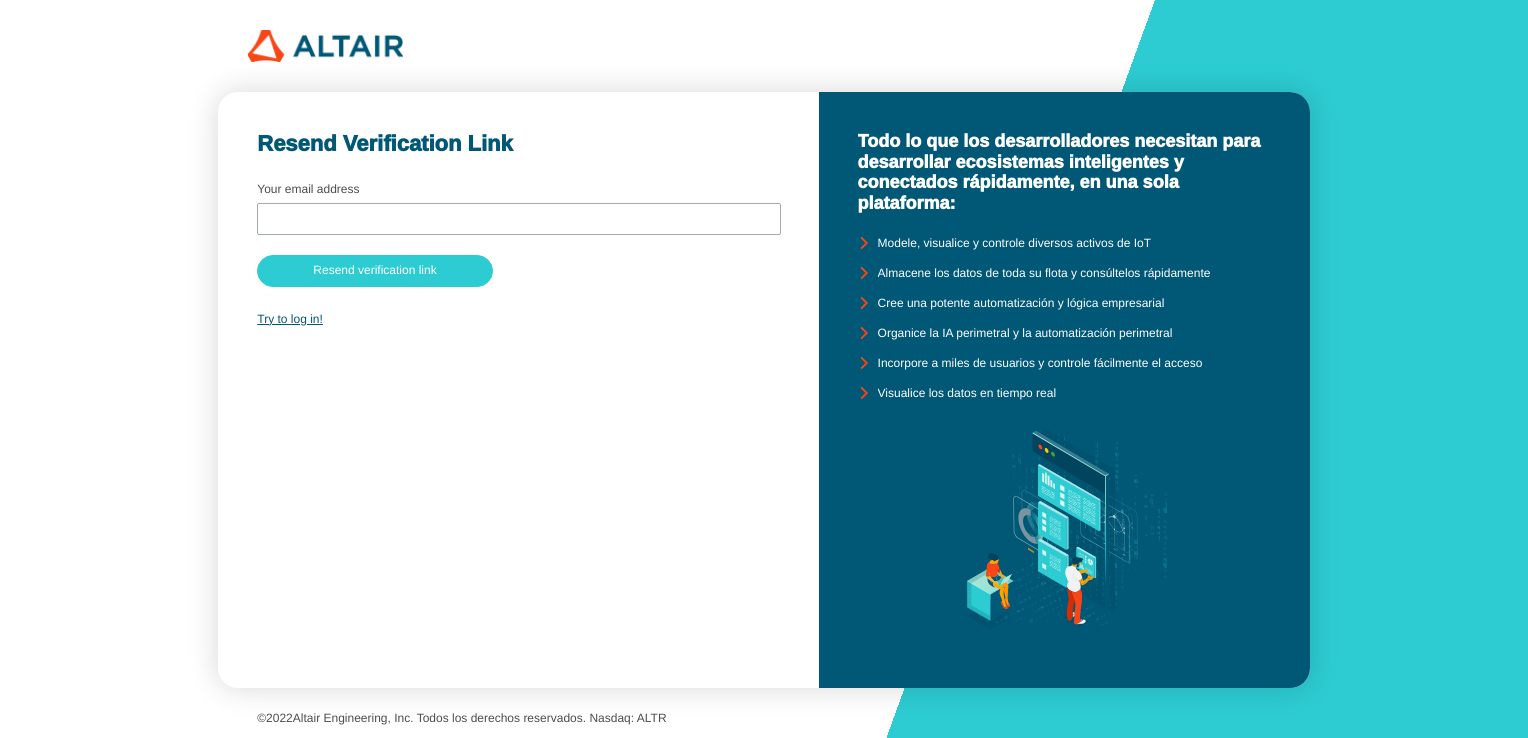 scroll, scrollTop: 0, scrollLeft: 0, axis: both 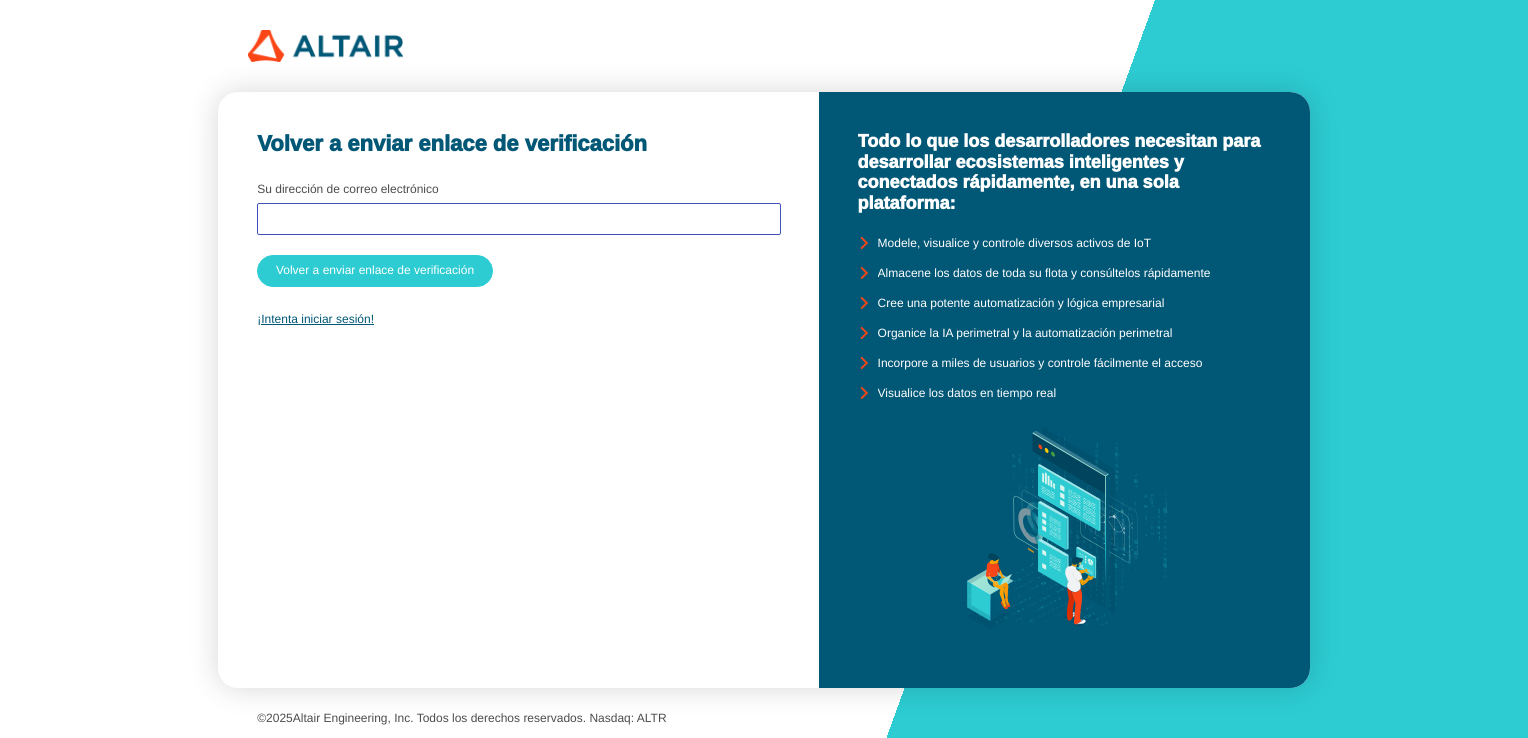 click at bounding box center [518, 219] 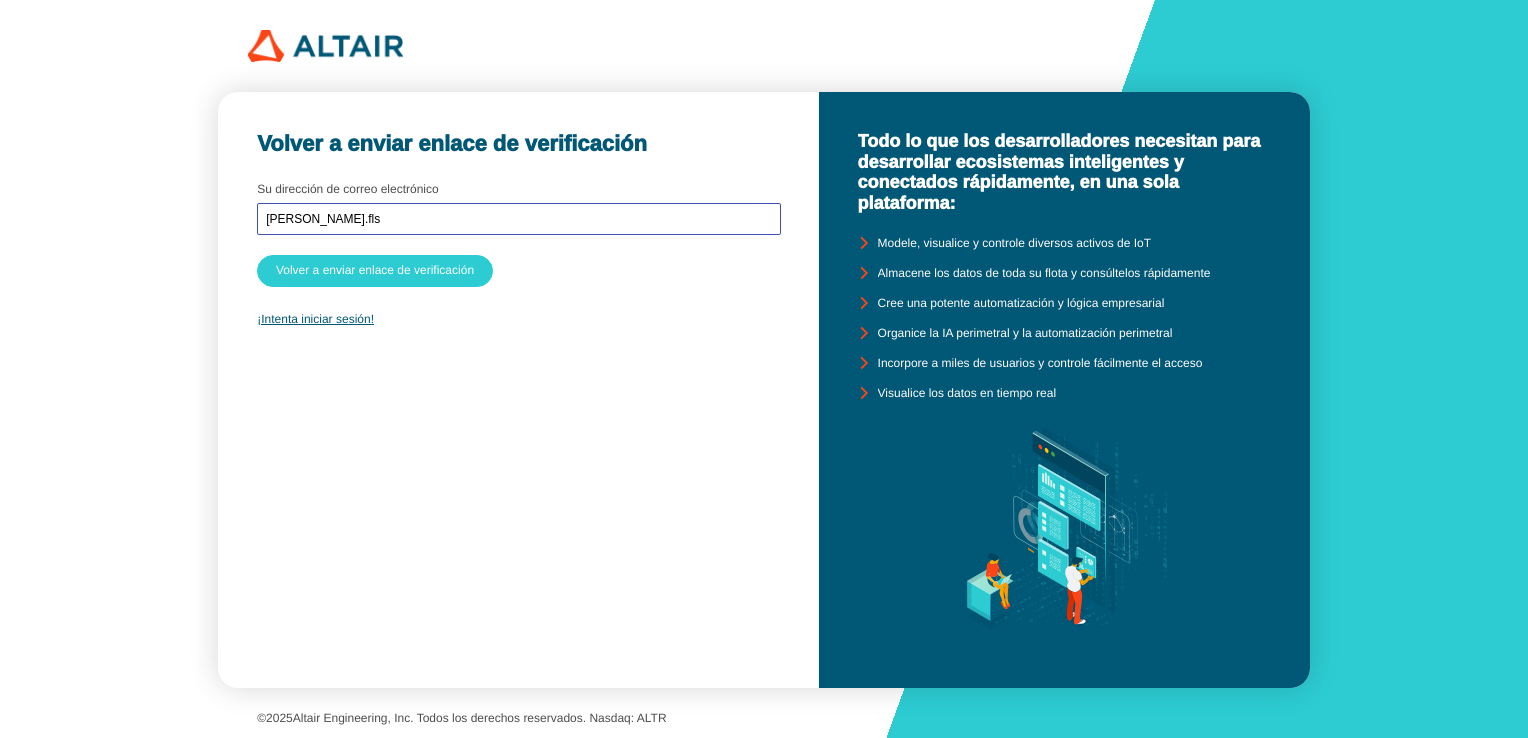 type on "s.canto.fls" 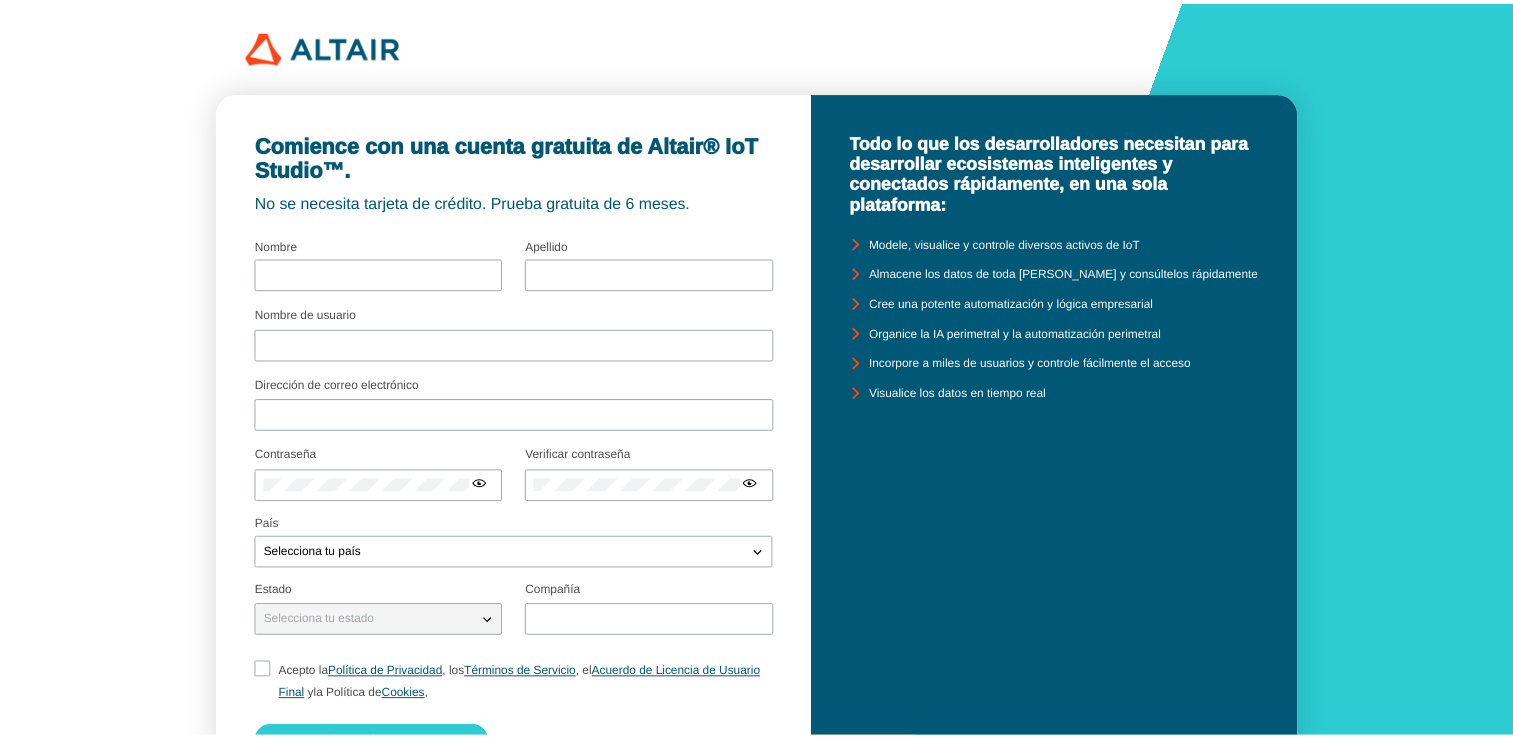 scroll, scrollTop: 0, scrollLeft: 0, axis: both 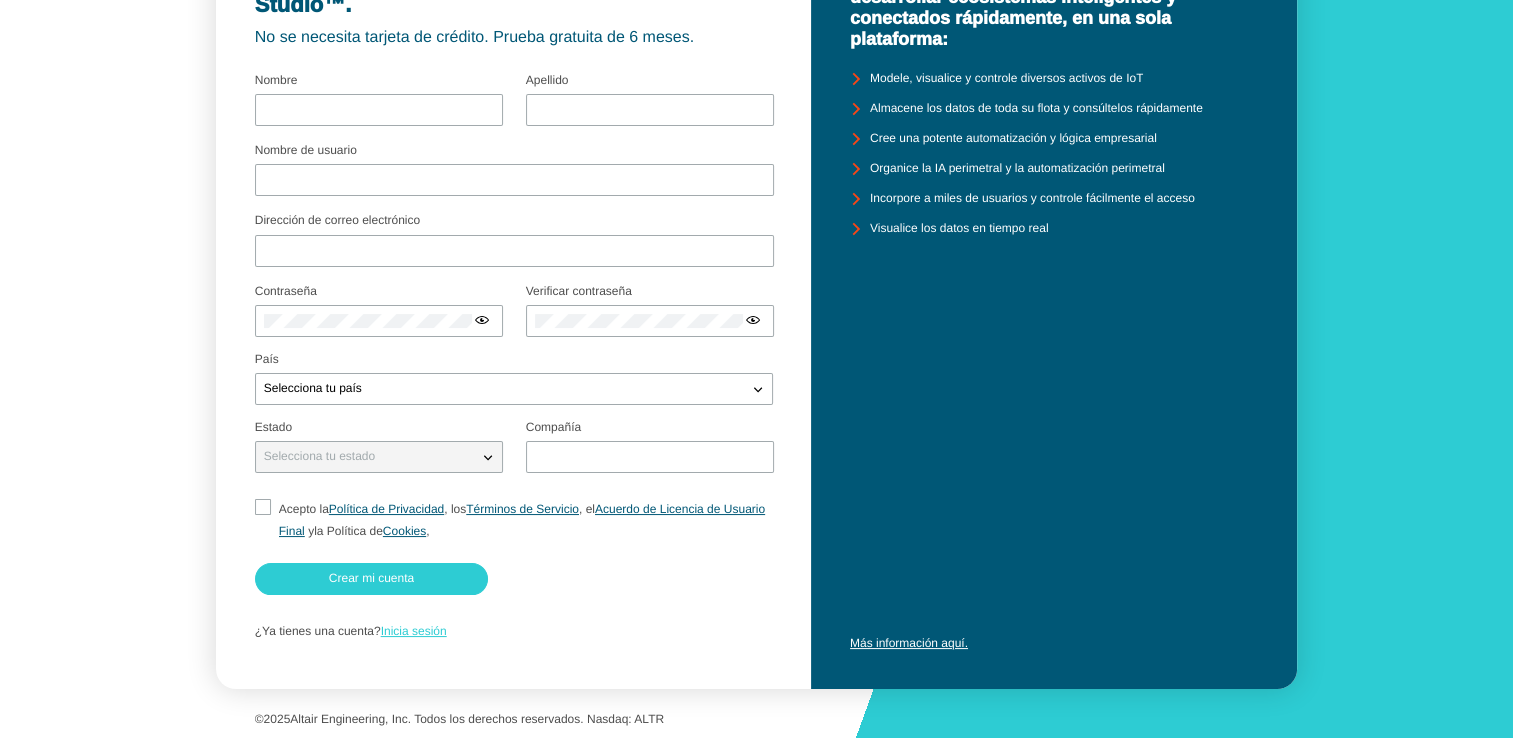 click on "Inicia sesión" 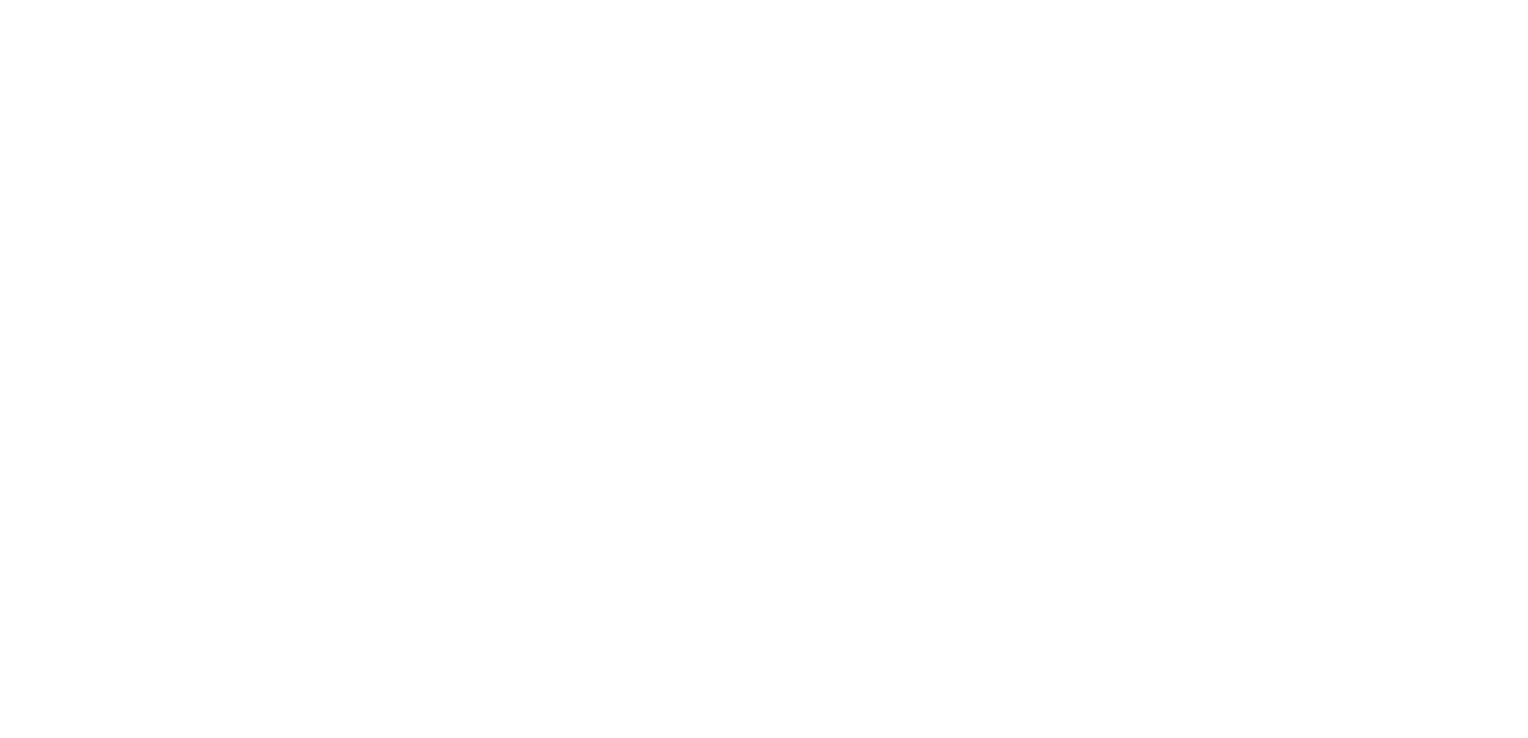 scroll, scrollTop: 0, scrollLeft: 0, axis: both 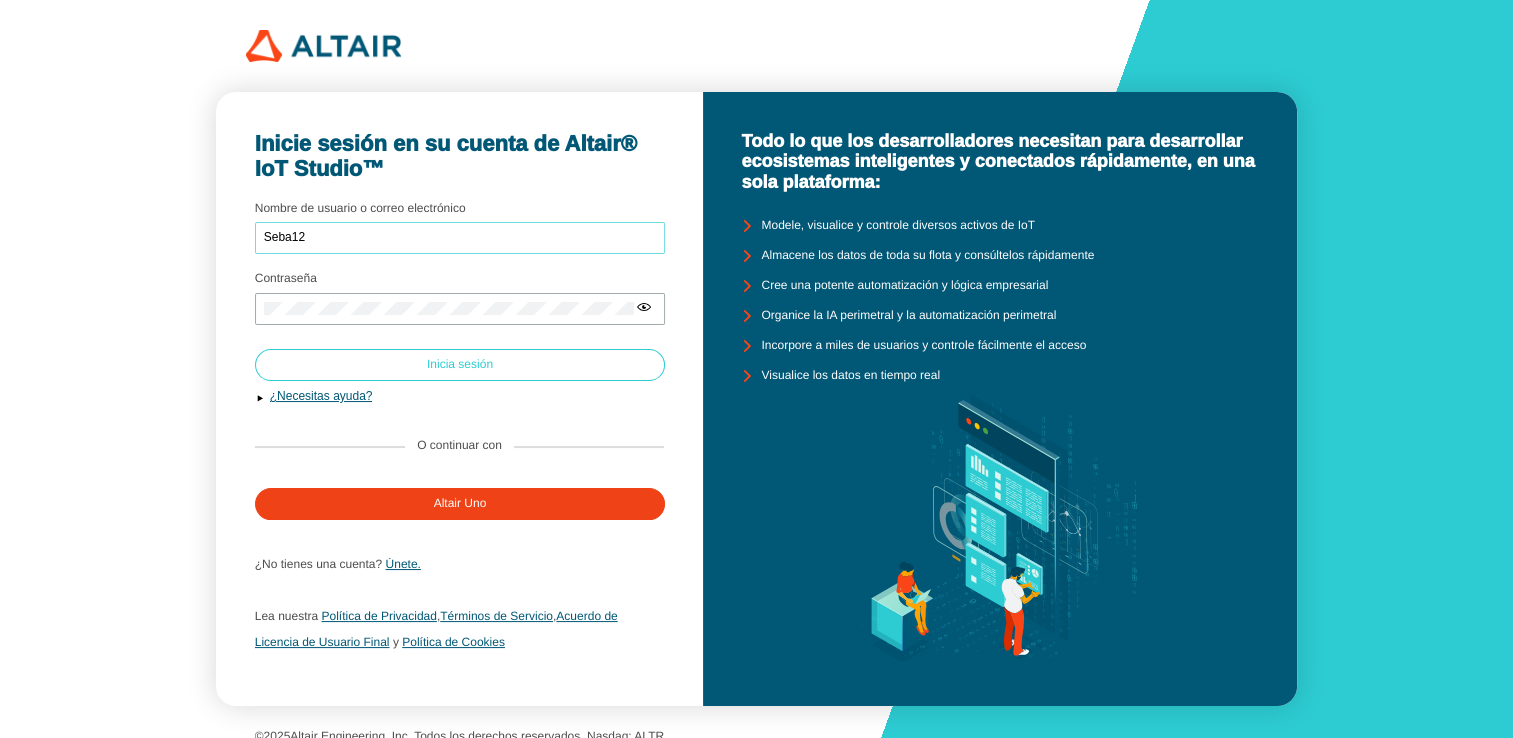 type on "Seba12" 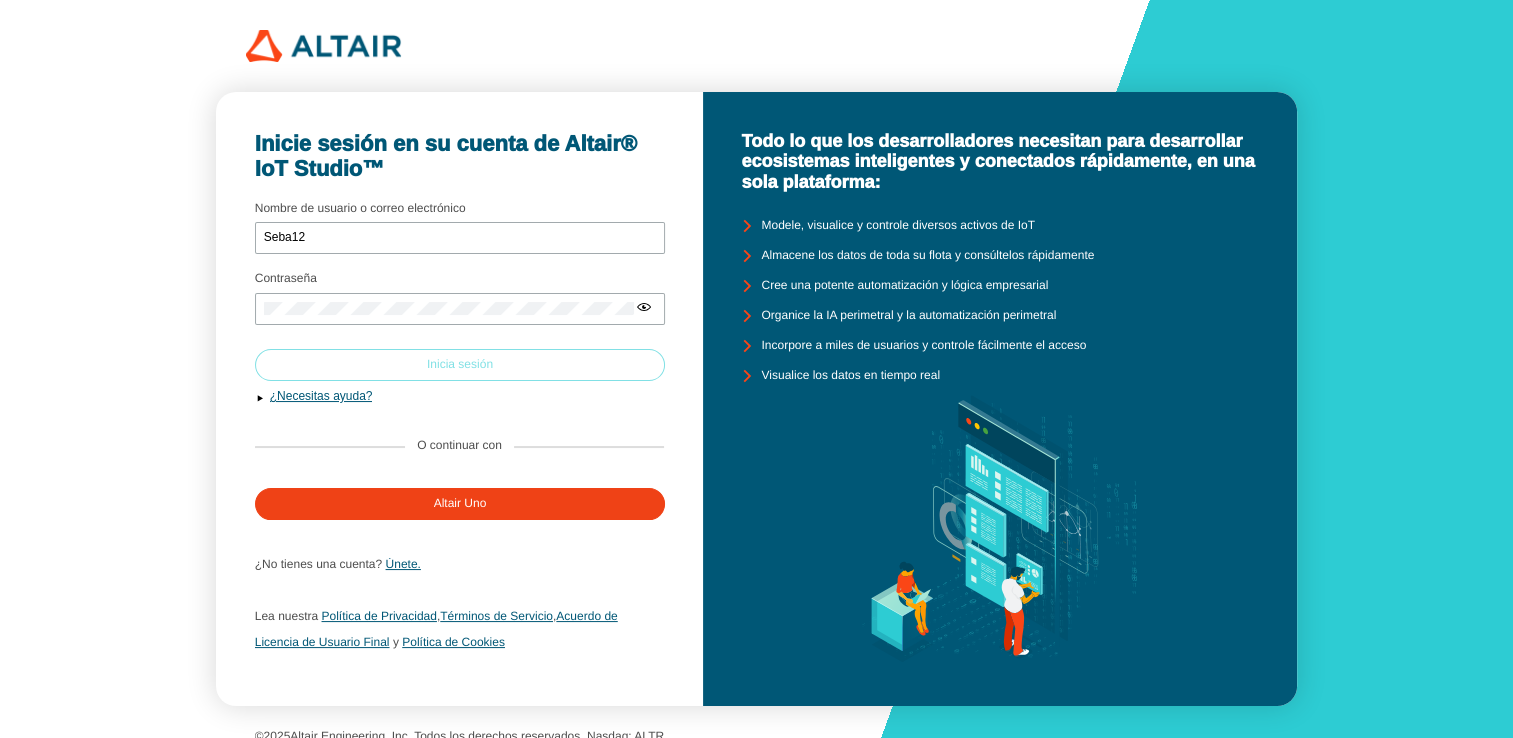 click on "Inicia sesión" at bounding box center [460, 365] 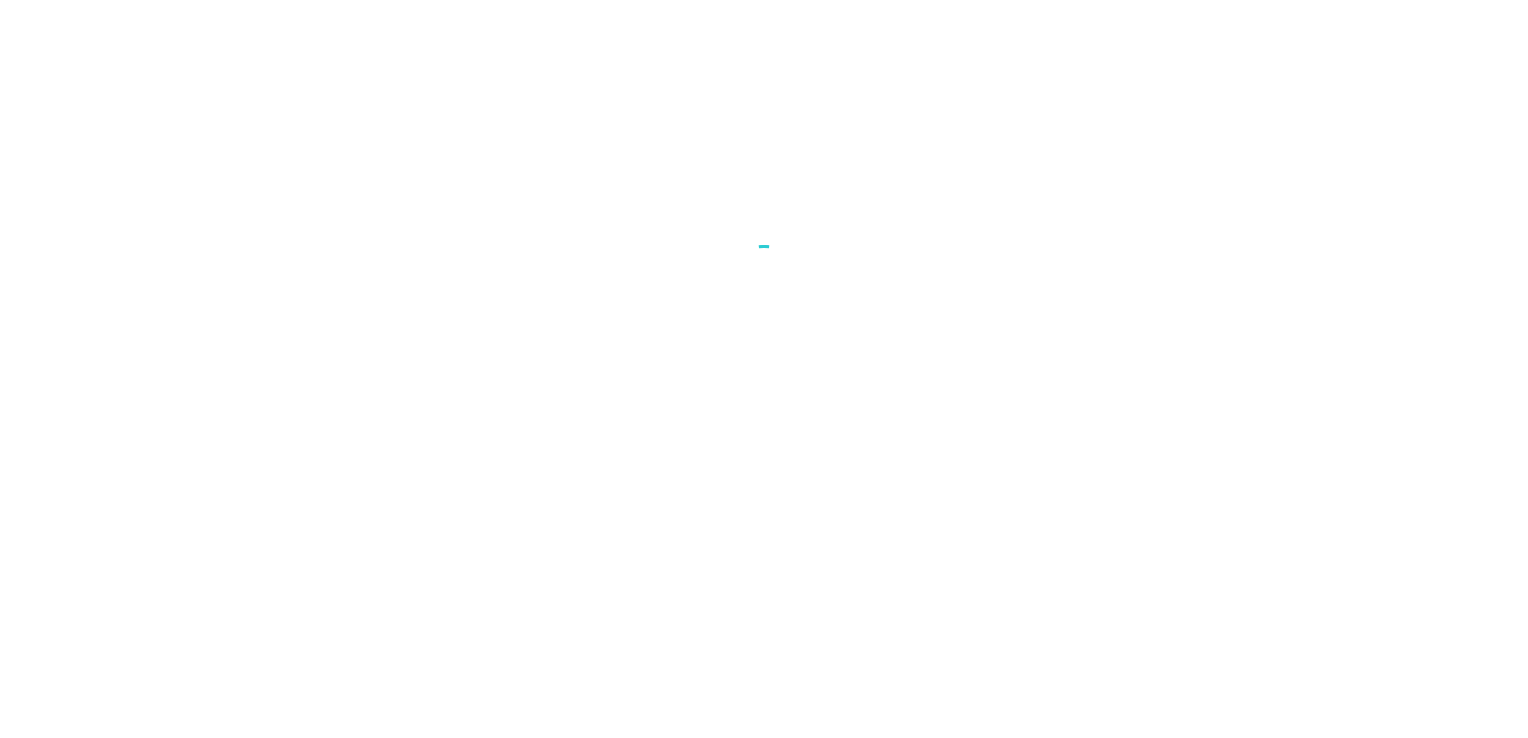 scroll, scrollTop: 0, scrollLeft: 0, axis: both 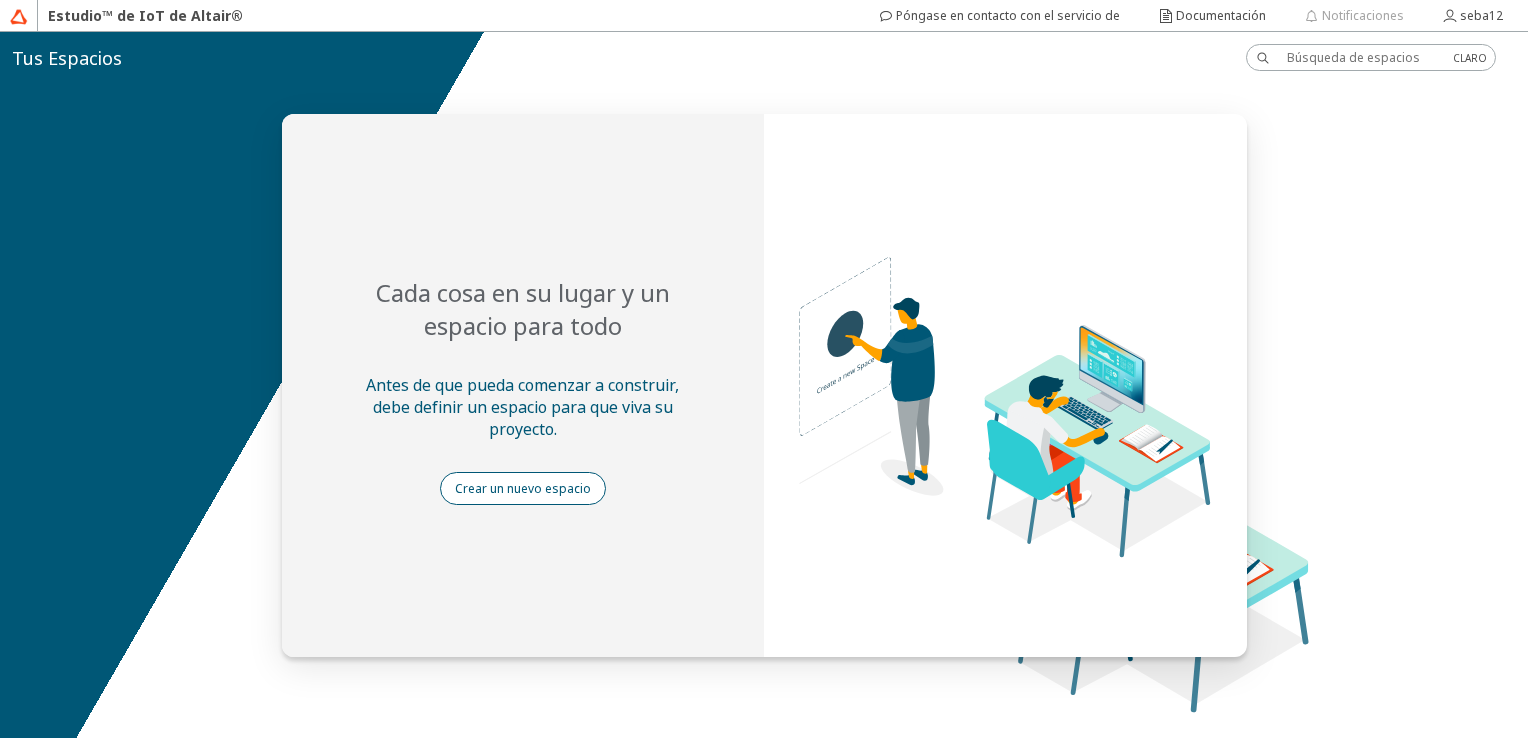 click on "Crear un nuevo espacio" at bounding box center [523, 488] 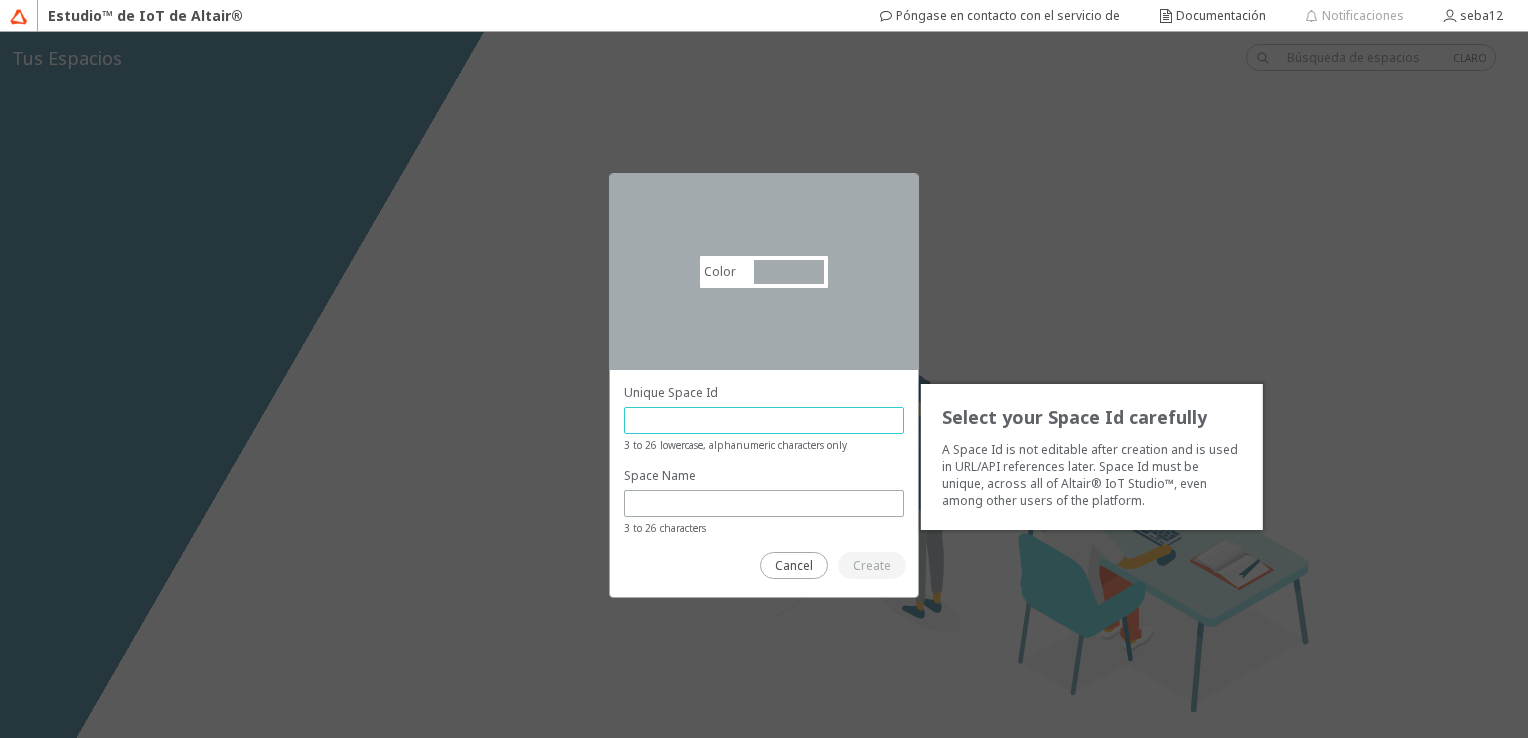 click at bounding box center [764, 420] 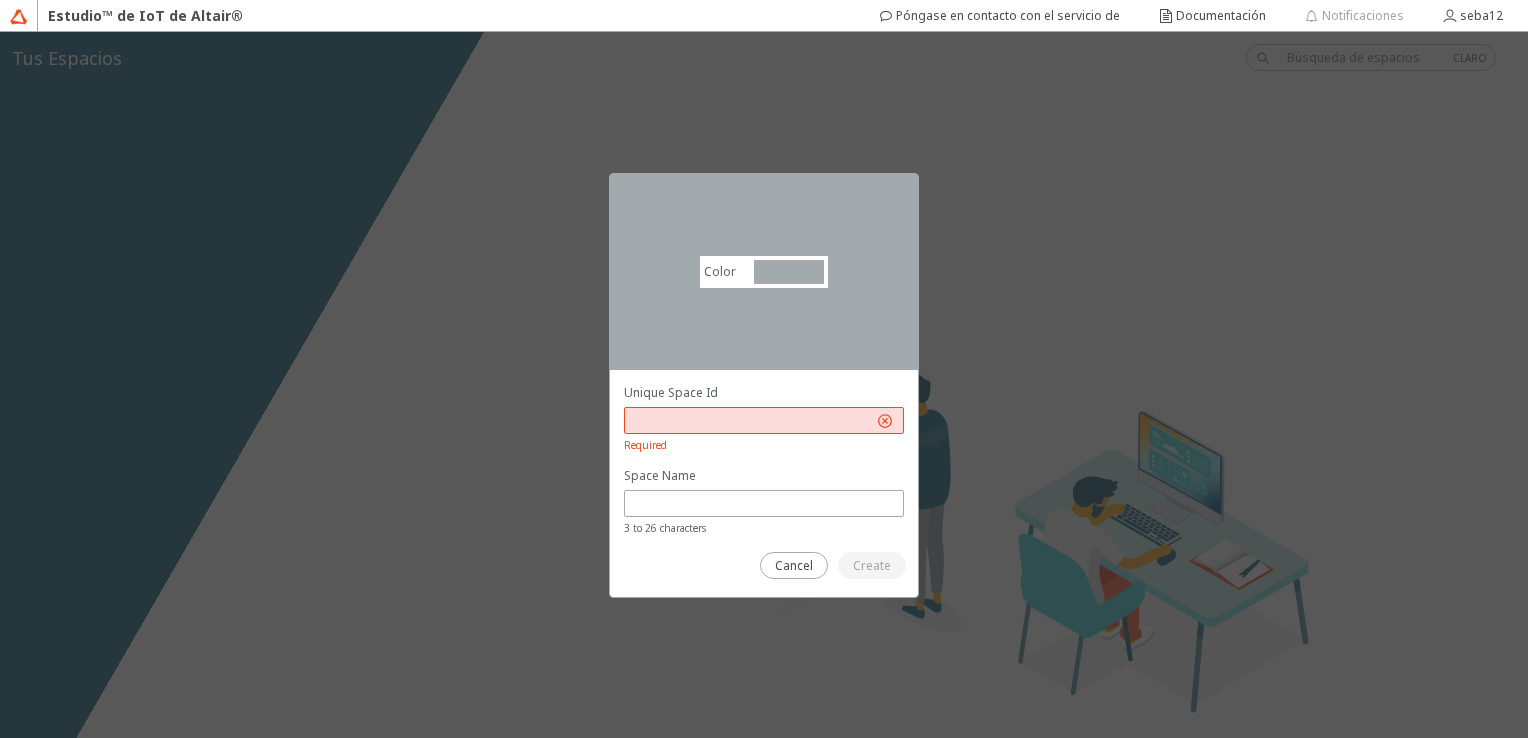 click at bounding box center (764, 420) 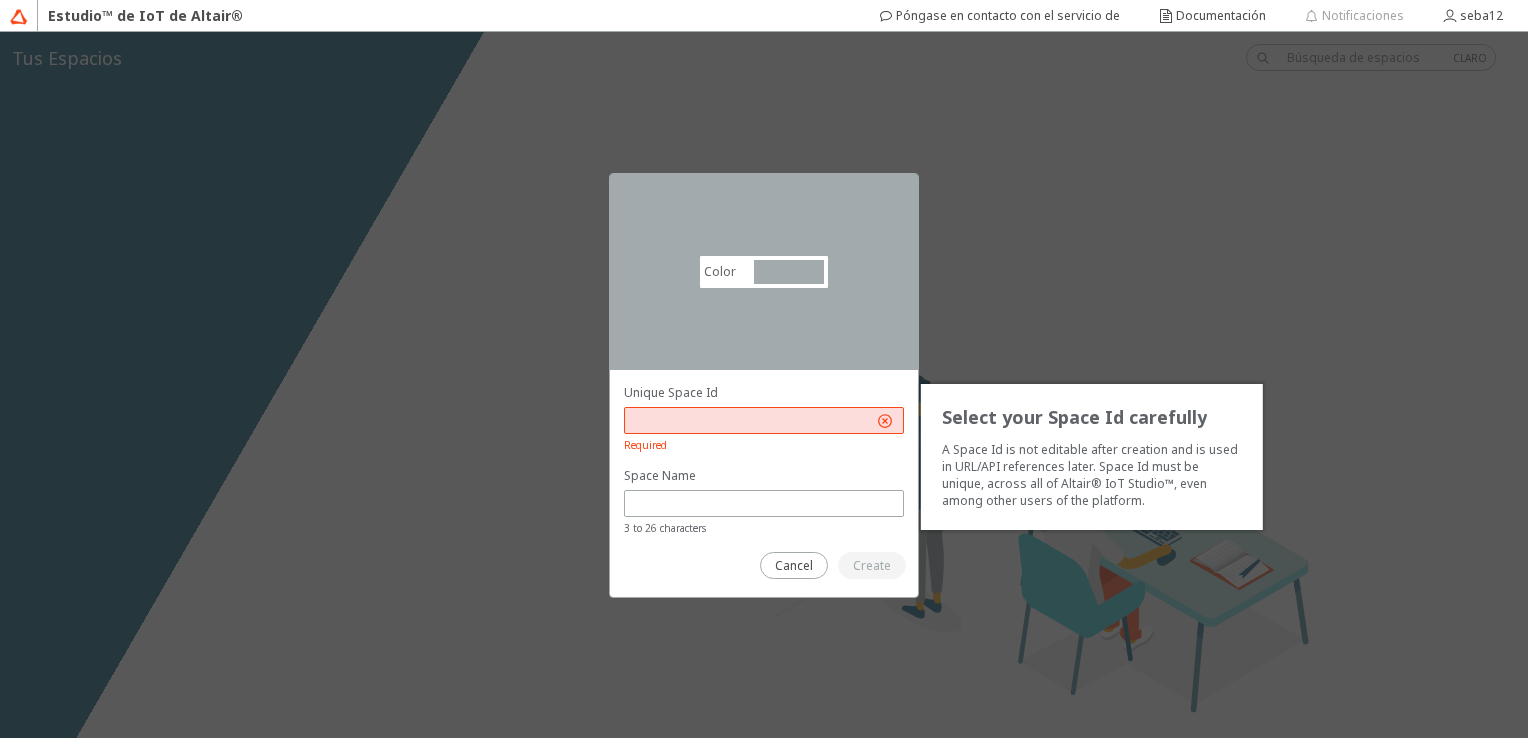 type on "d" 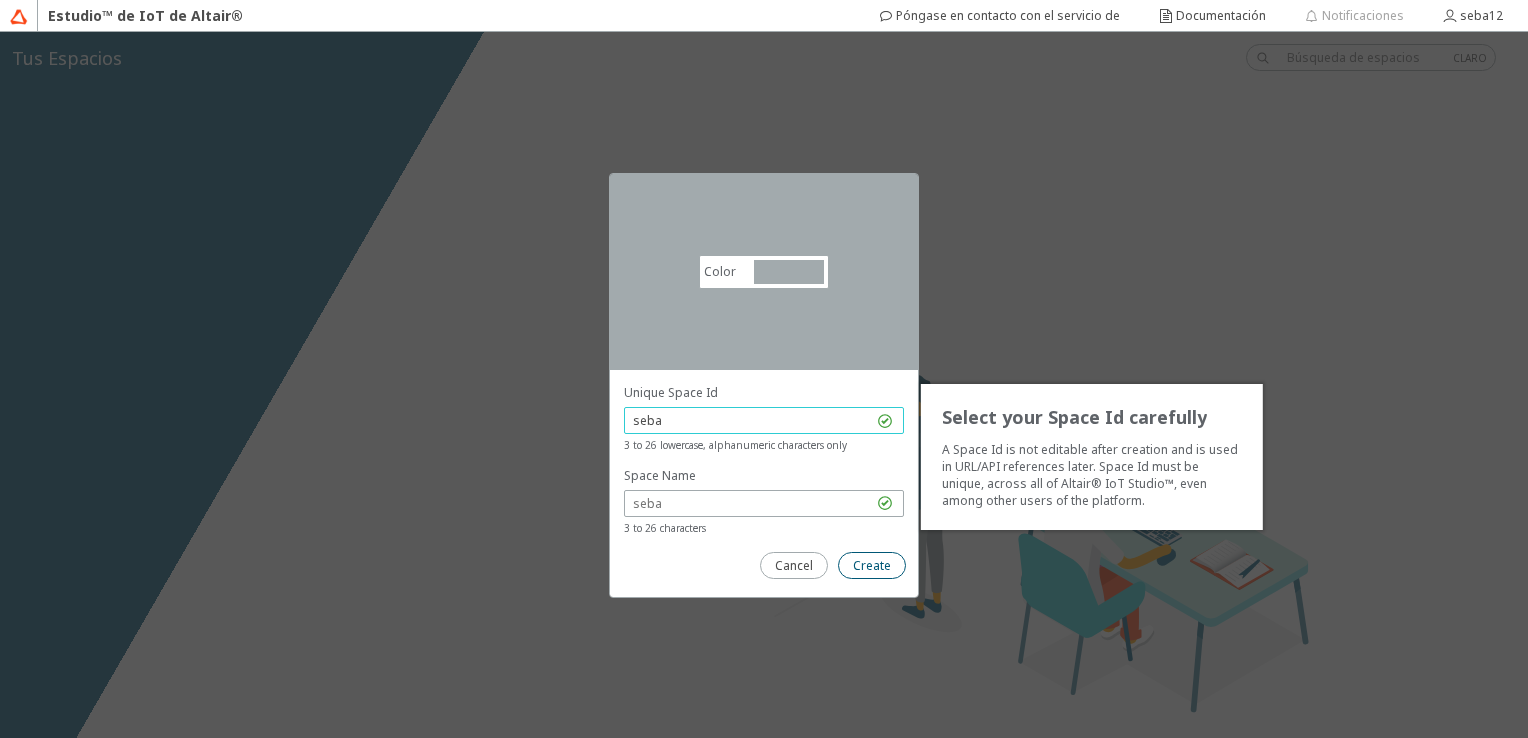 type on "seba" 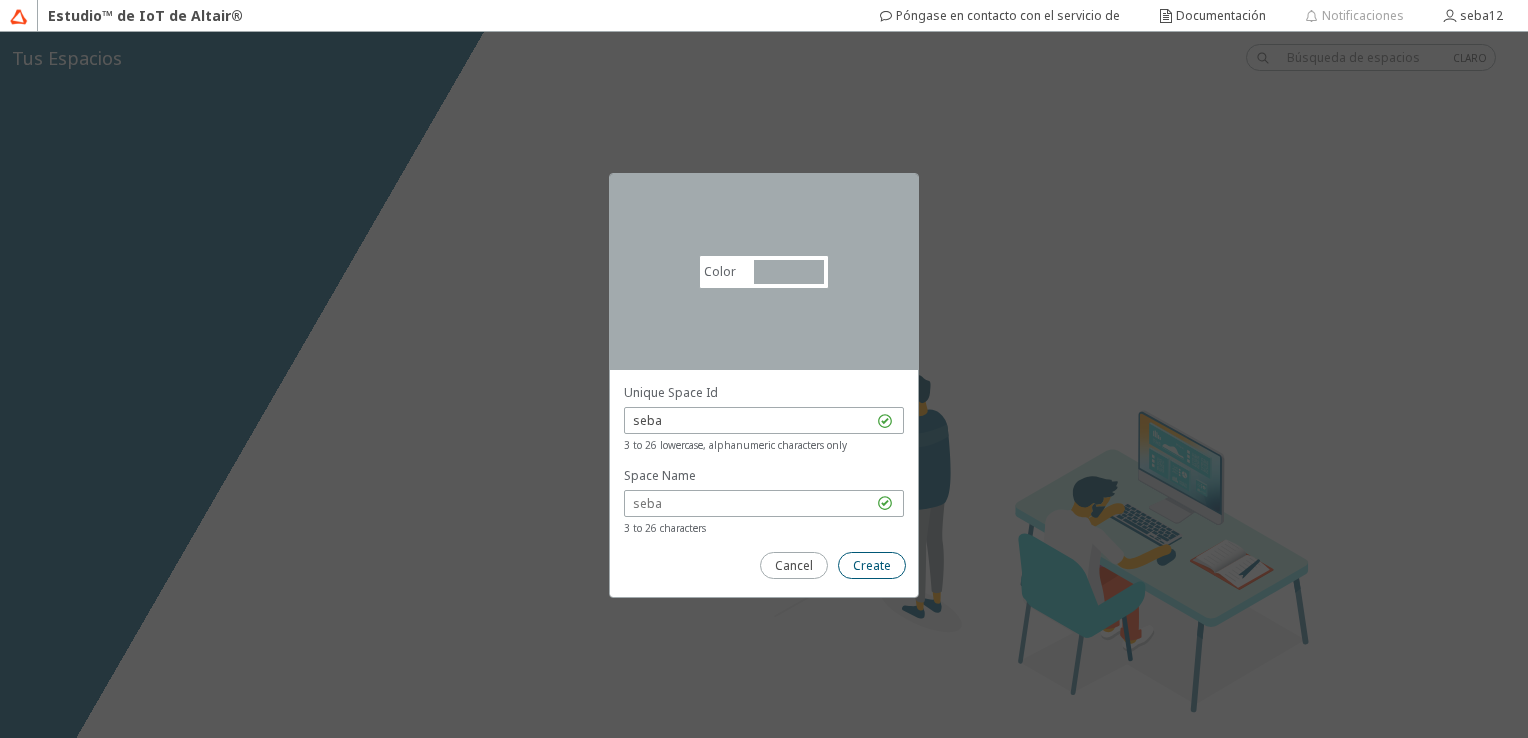 click on "Create" at bounding box center [872, 565] 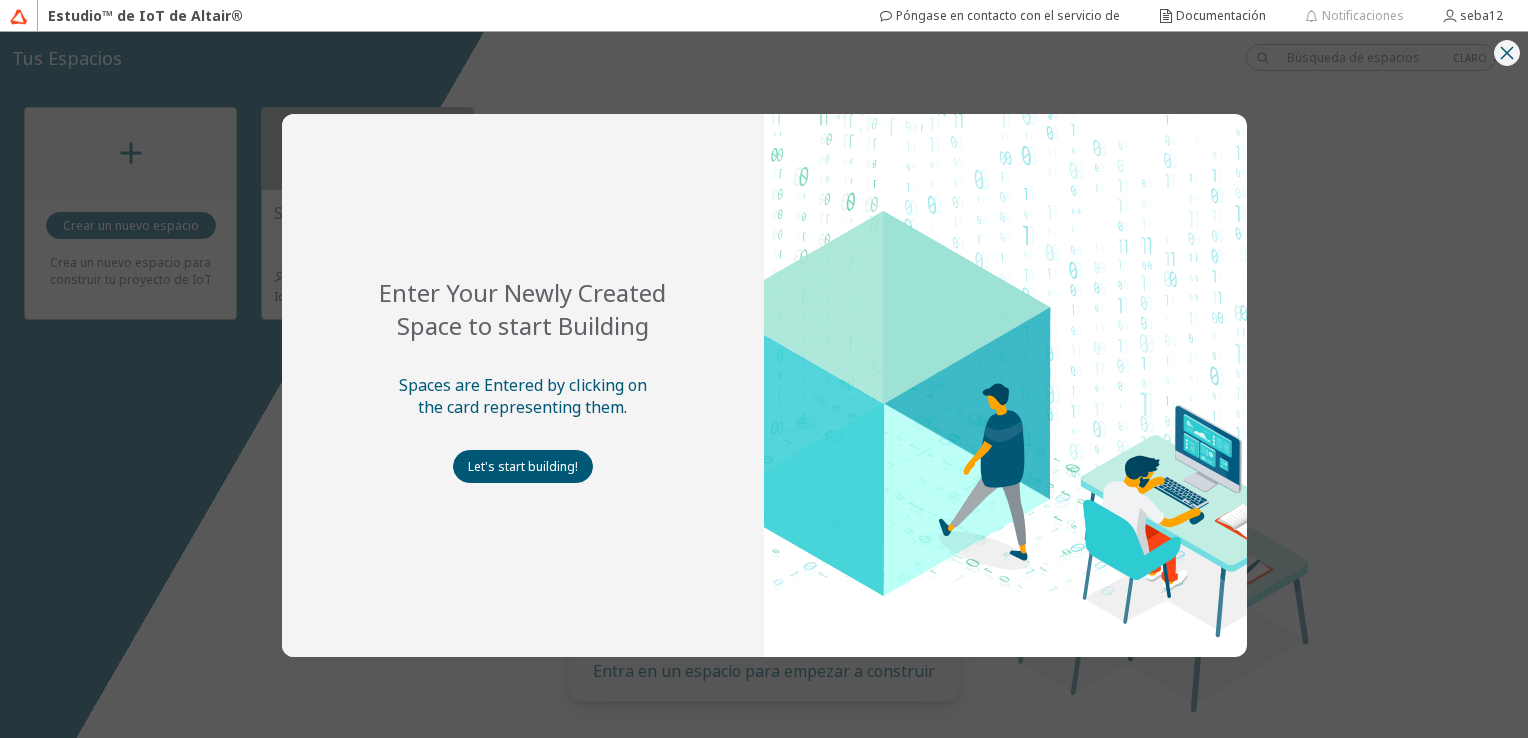 click 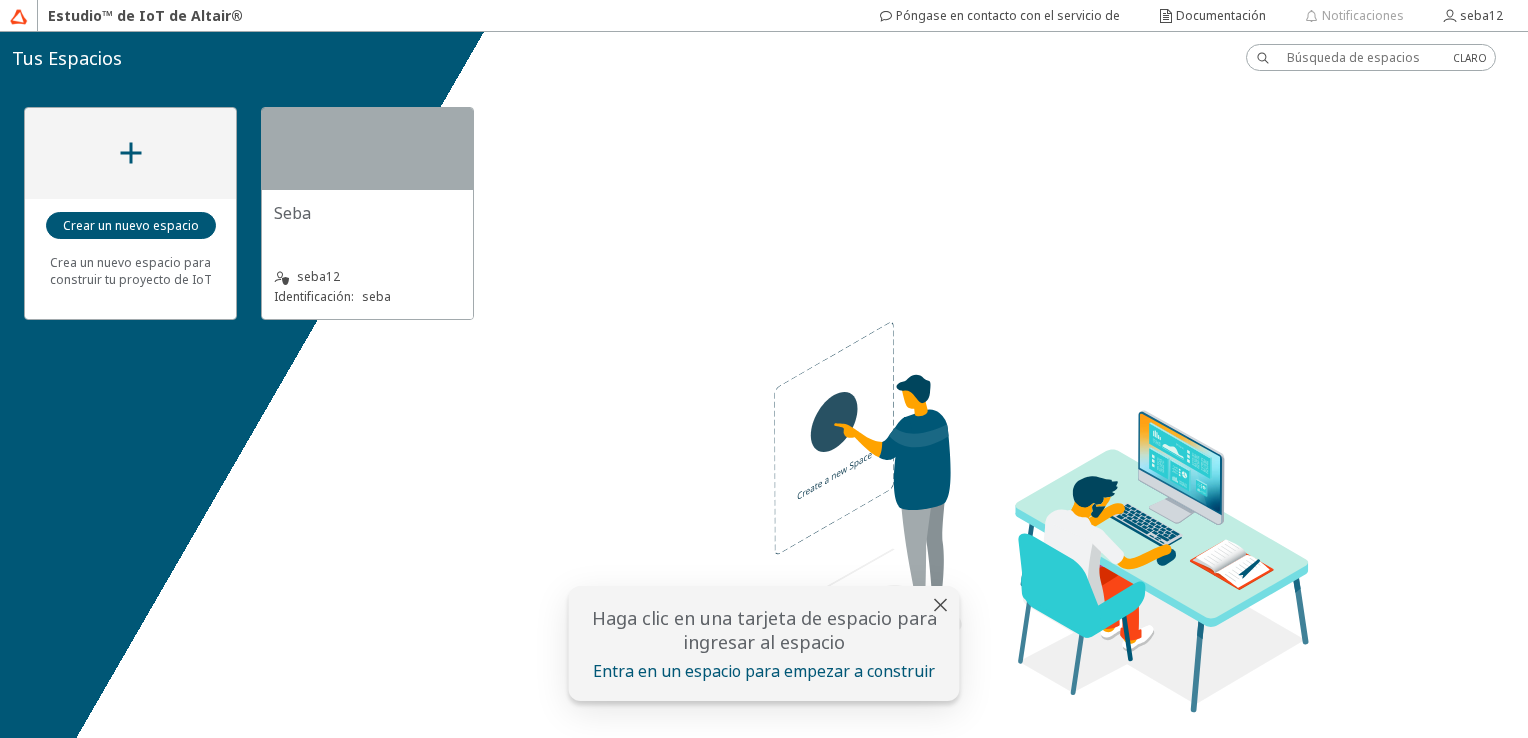 click on "seba12" at bounding box center (318, 276) 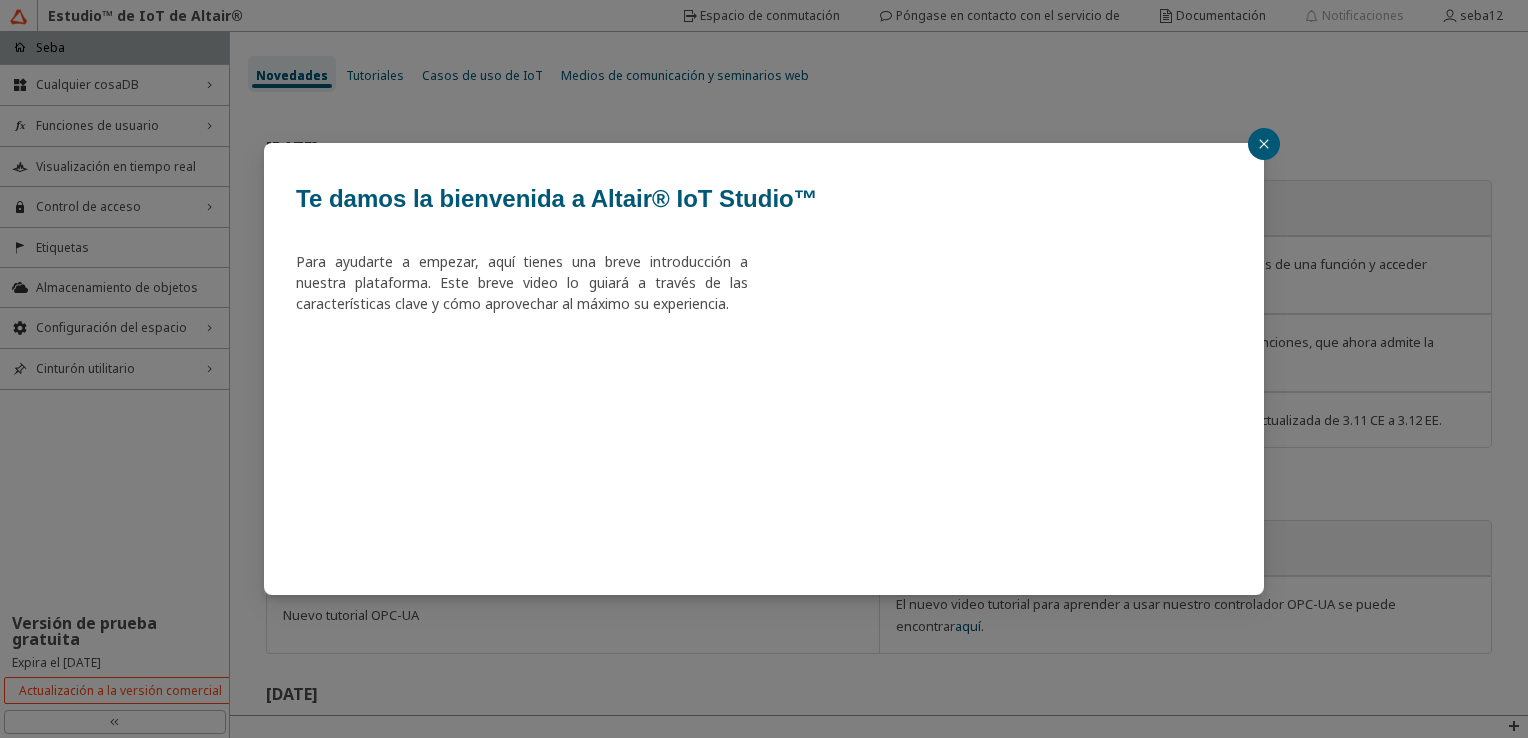 click 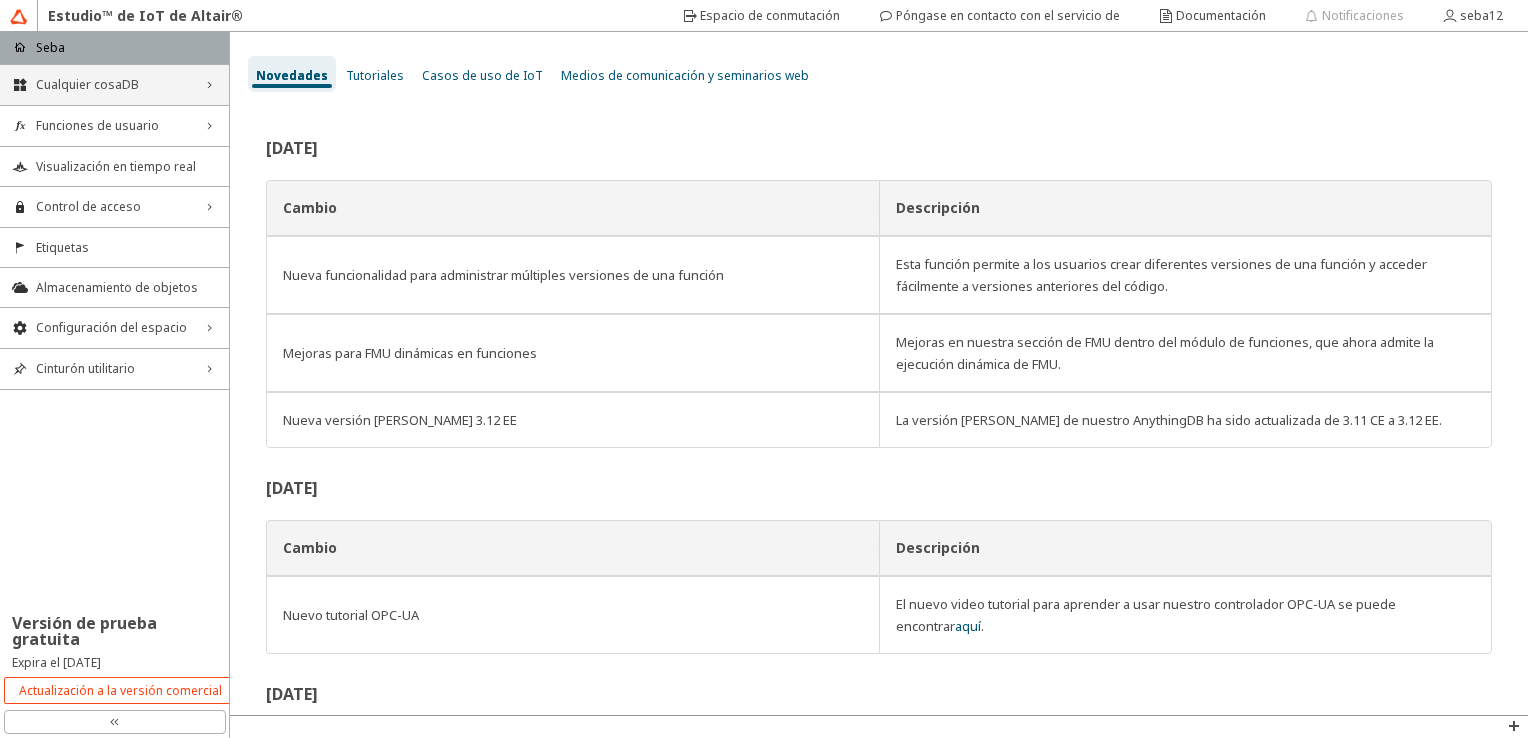 click on "Cualquier cosaDB" at bounding box center [114, 85] 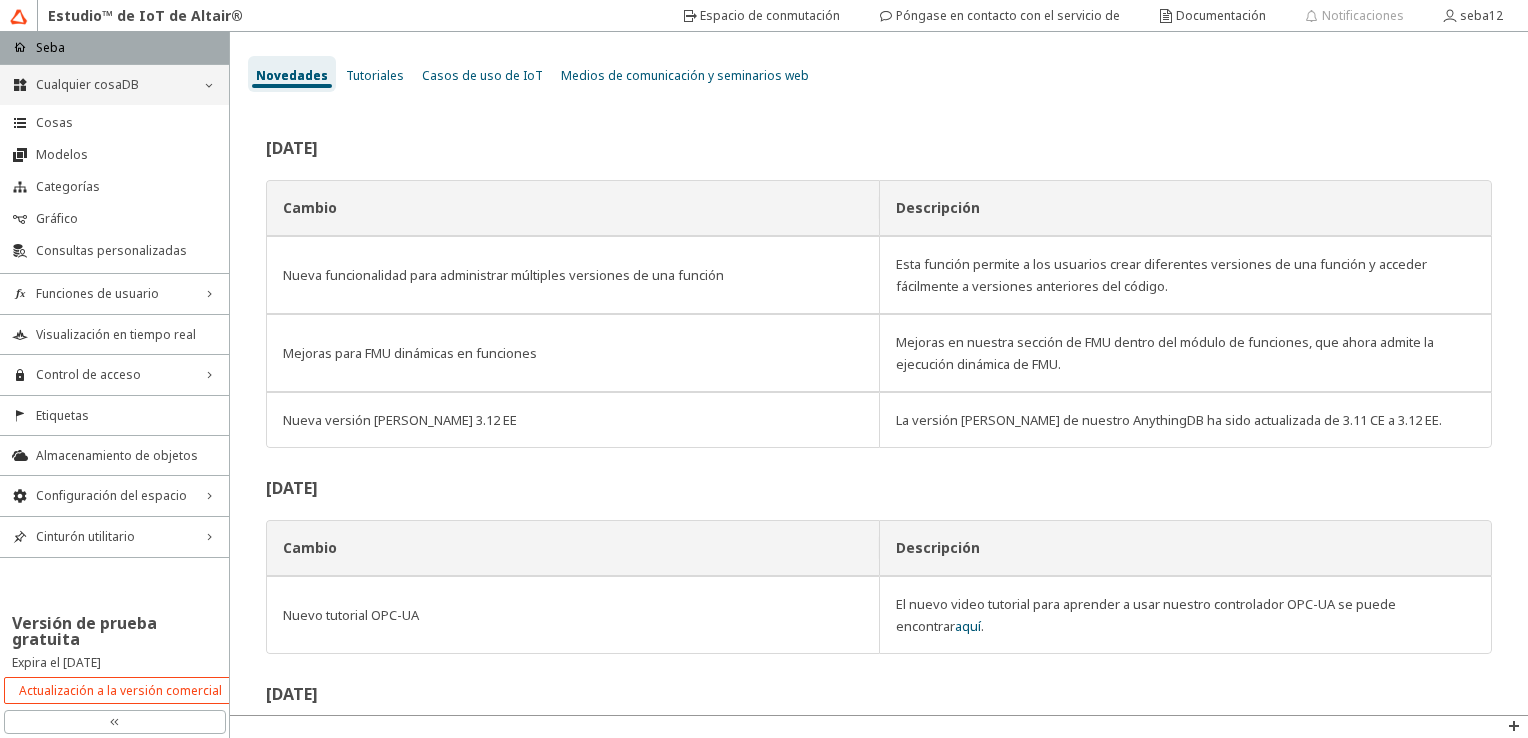 click on "Cualquier cosaDB" at bounding box center (114, 85) 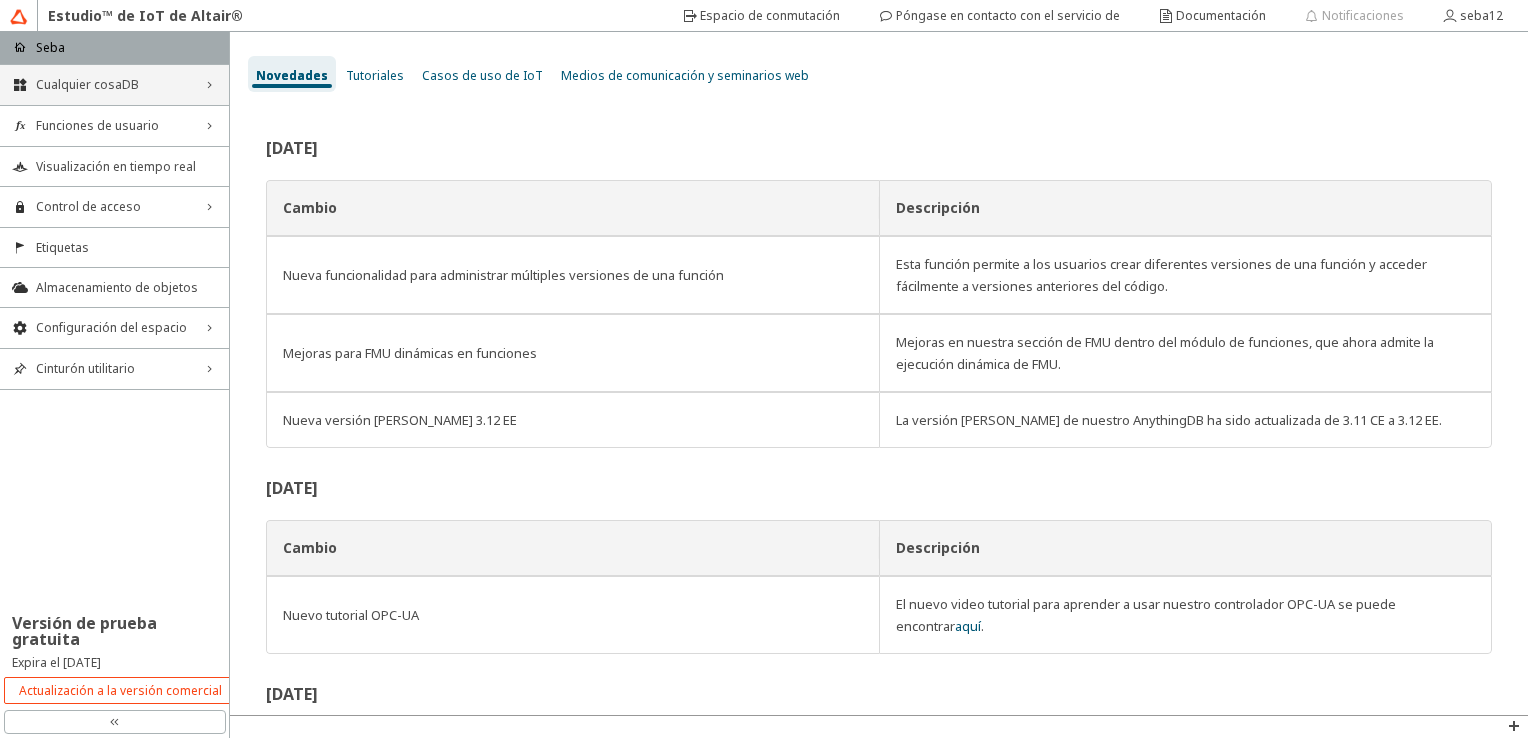 click on "Cualquier cosaDB" at bounding box center (114, 85) 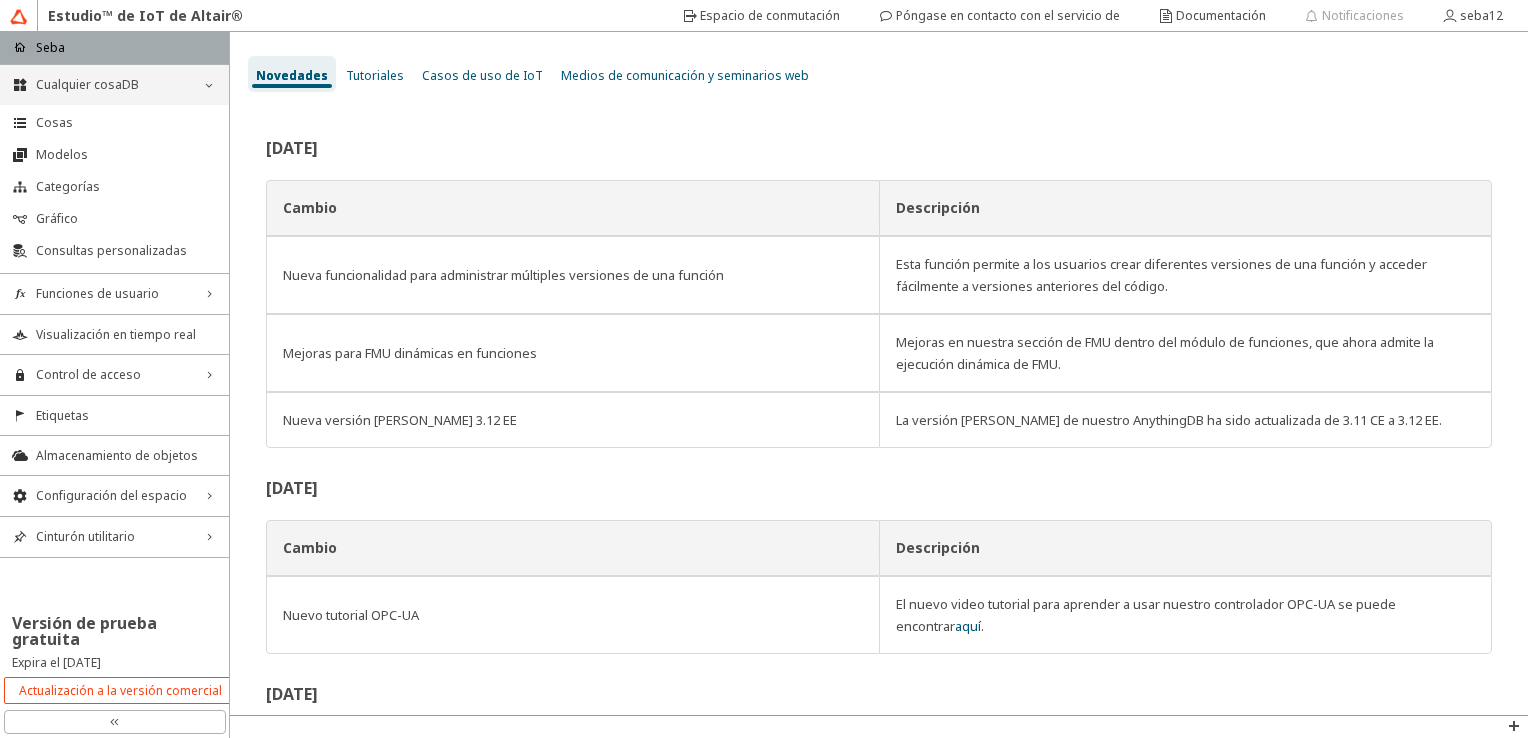 click on "Cualquier cosaDB" at bounding box center [114, 85] 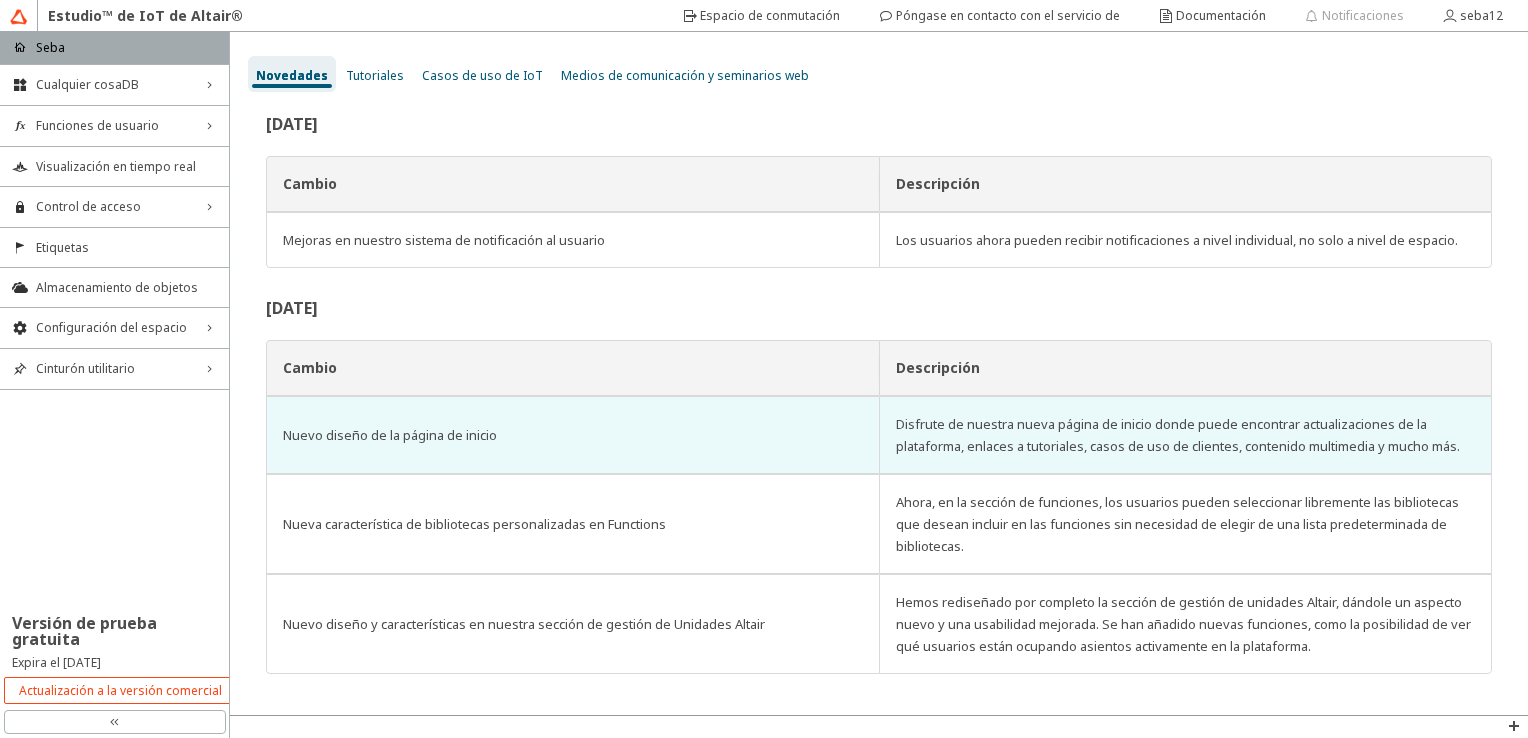 scroll, scrollTop: 0, scrollLeft: 0, axis: both 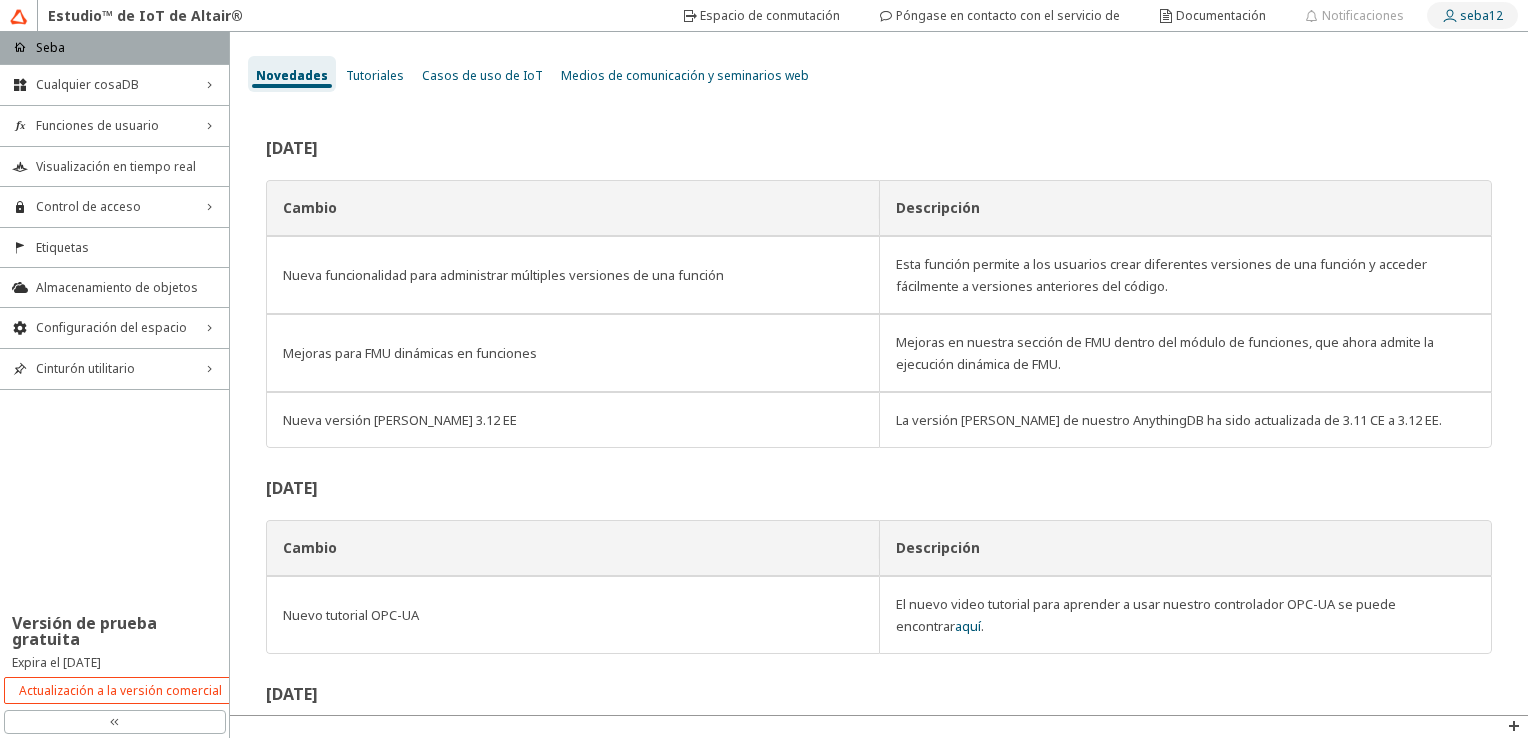 click on "seba12" 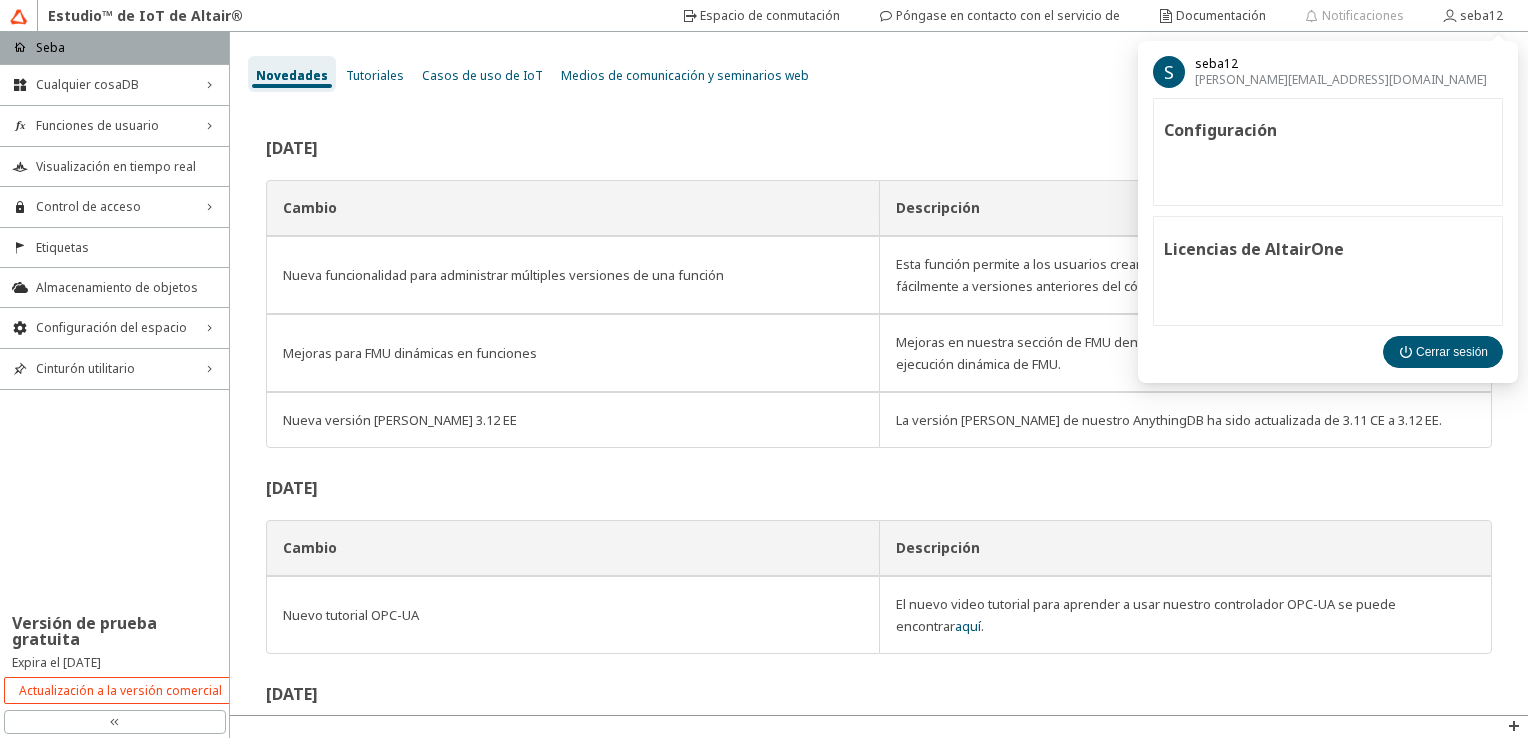 click on "Licencias de AltairOne" at bounding box center [1328, 249] 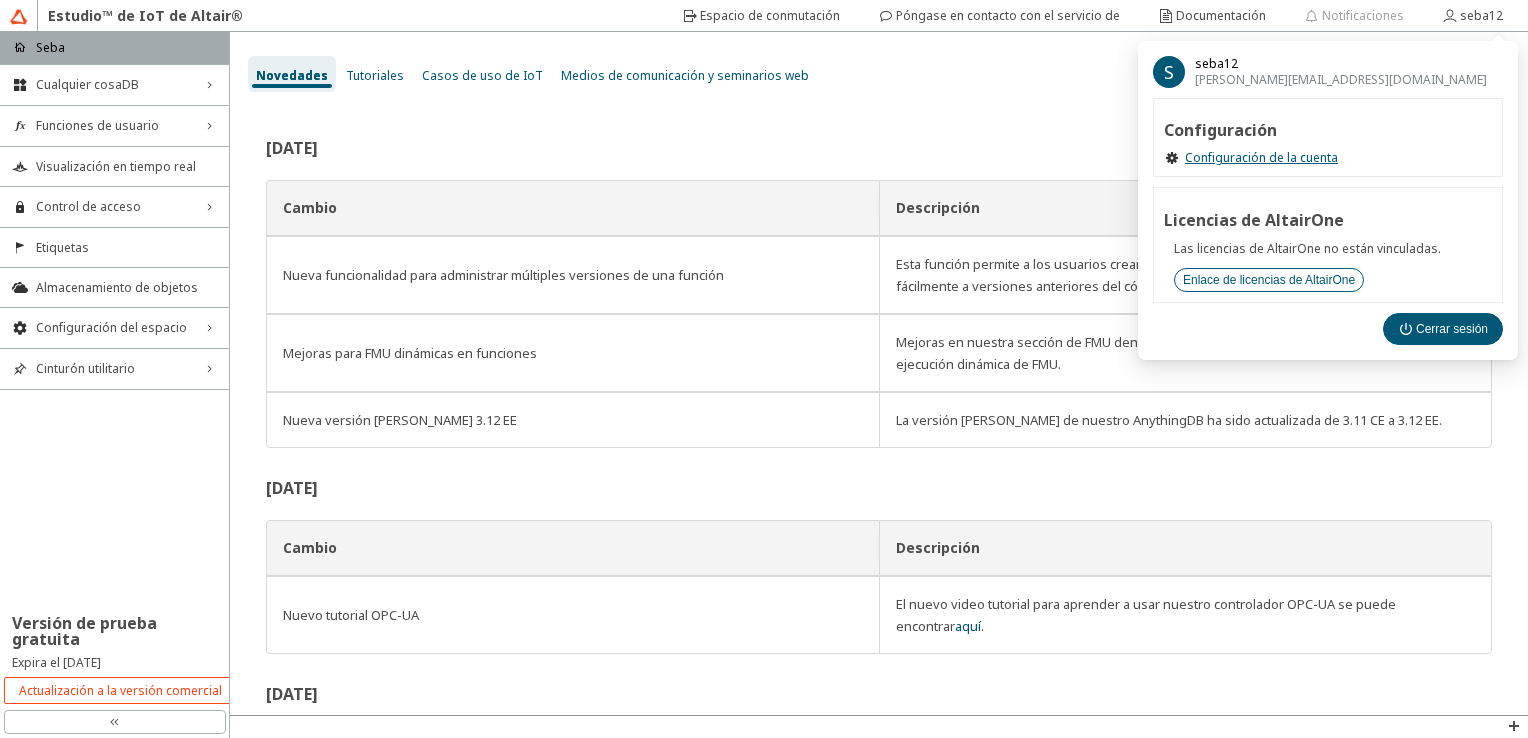 click on "Enlace de licencias de AltairOne" at bounding box center (1269, 280) 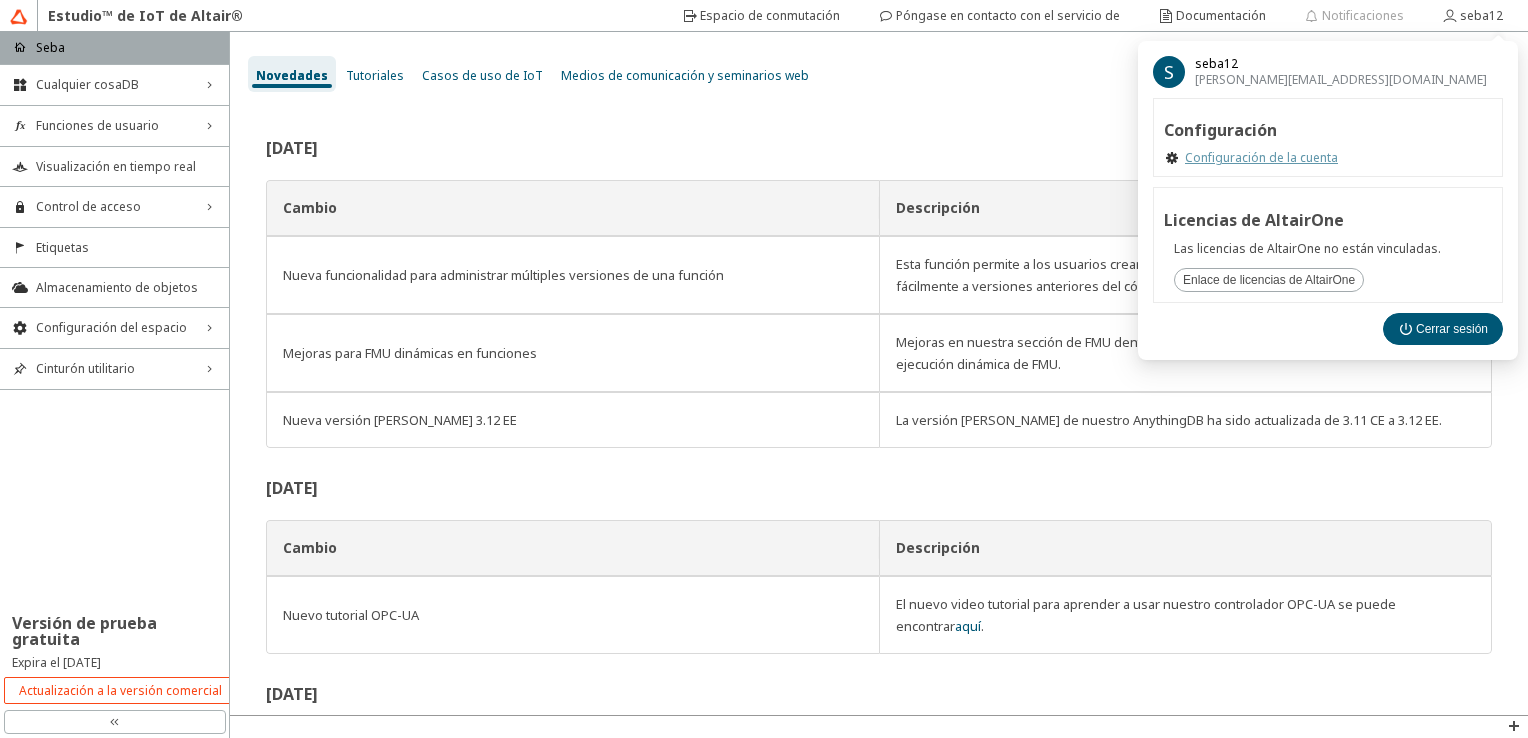 click on "Configuración de la cuenta" at bounding box center [1261, 158] 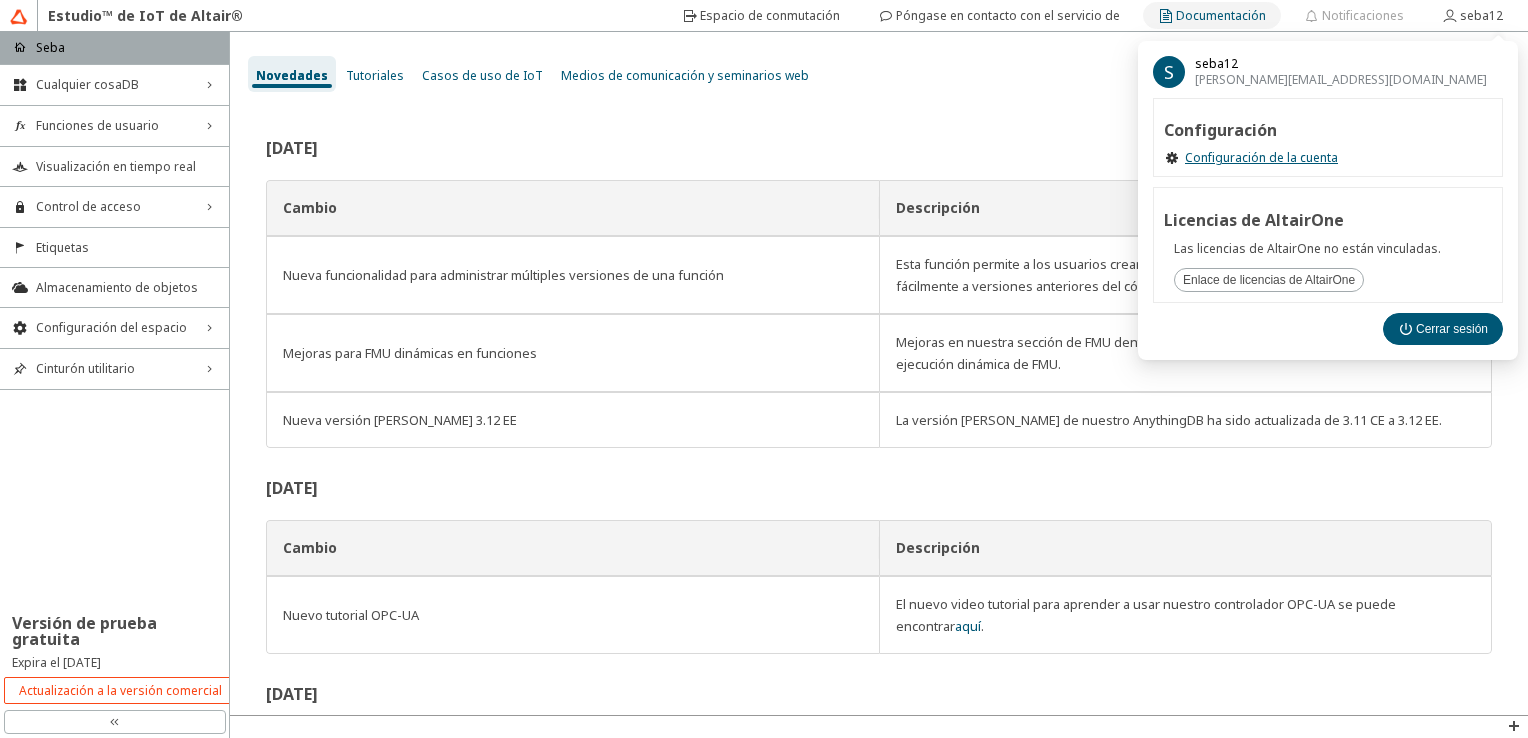 click on "Documentación" 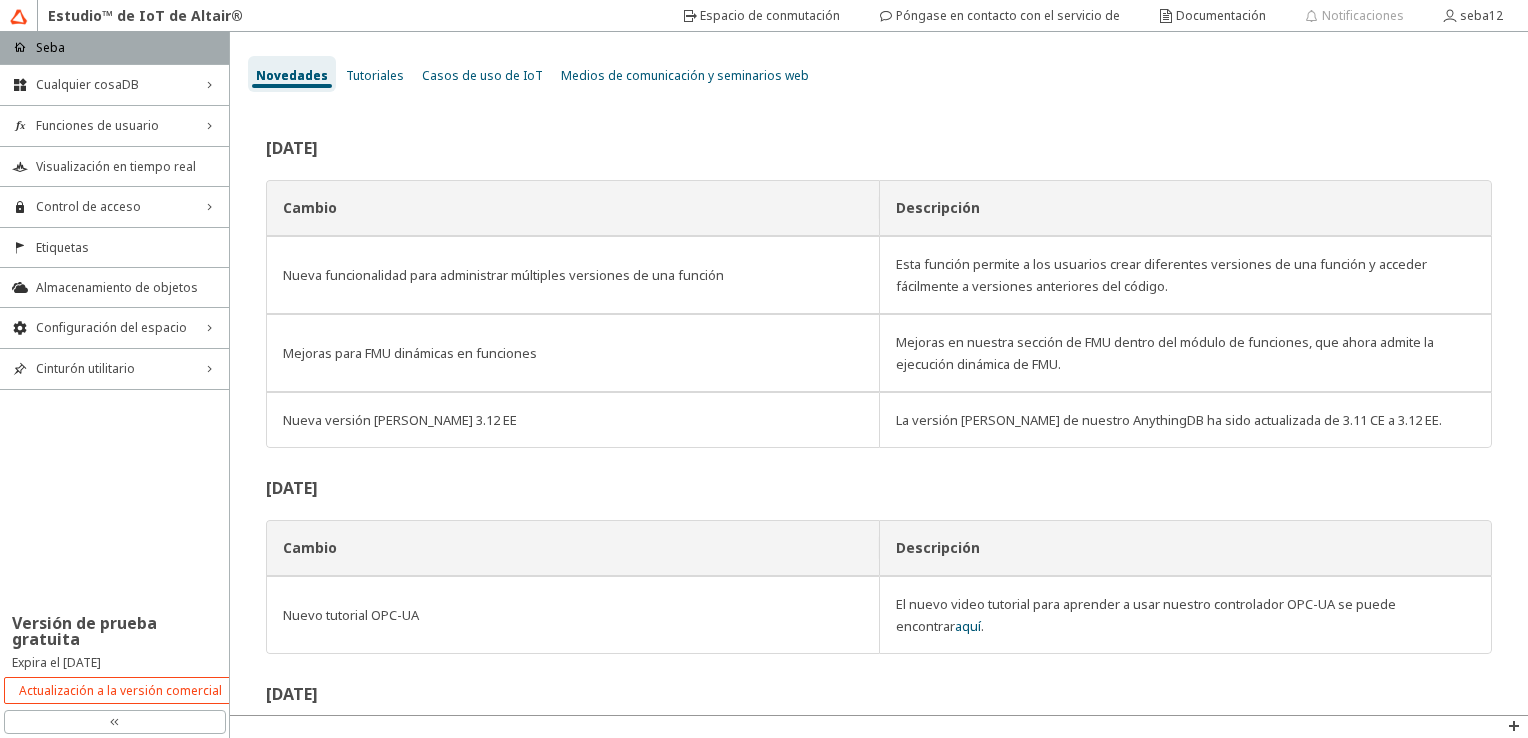 click on "Casos de uso de IoT" at bounding box center (482, 75) 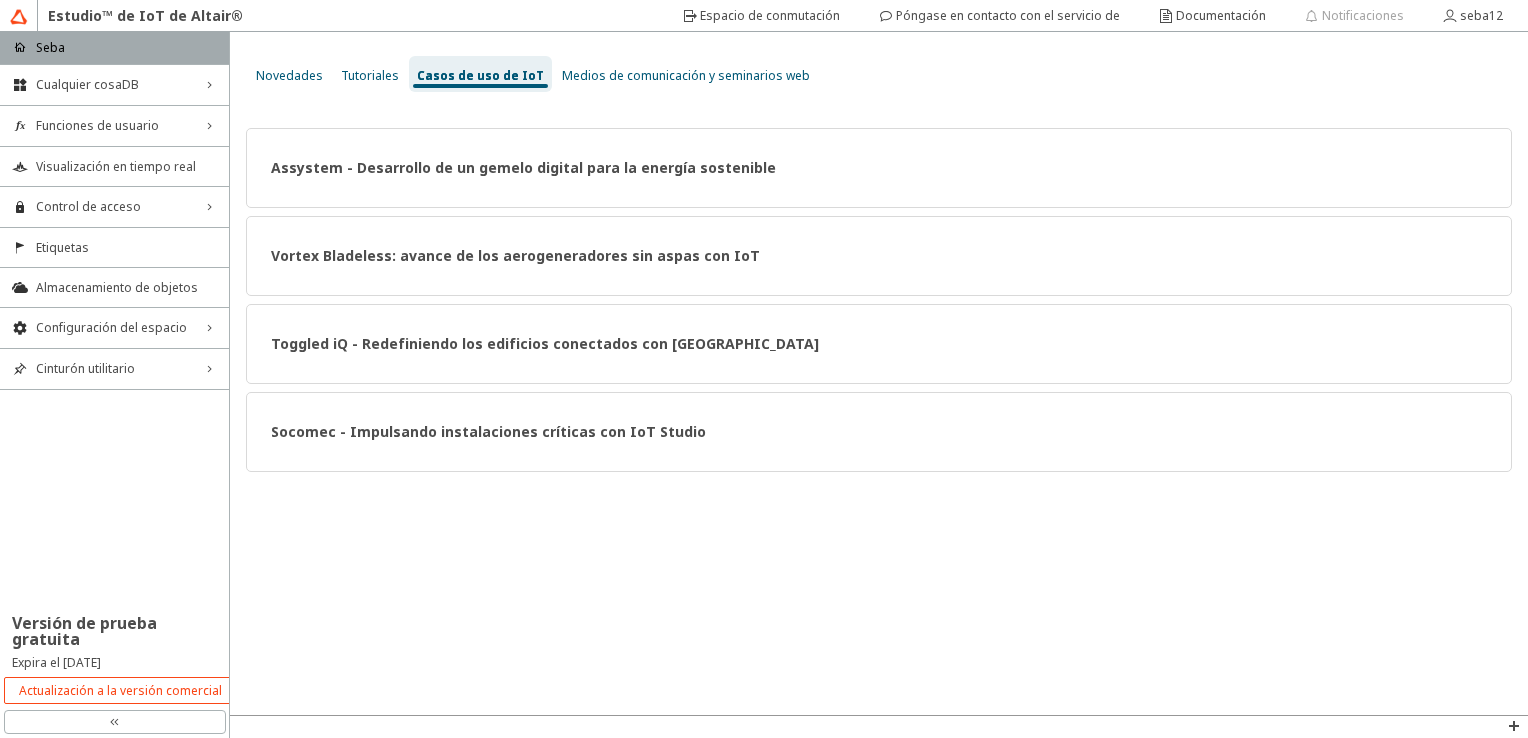 click on "Medios de comunicación y seminarios web" at bounding box center (686, 75) 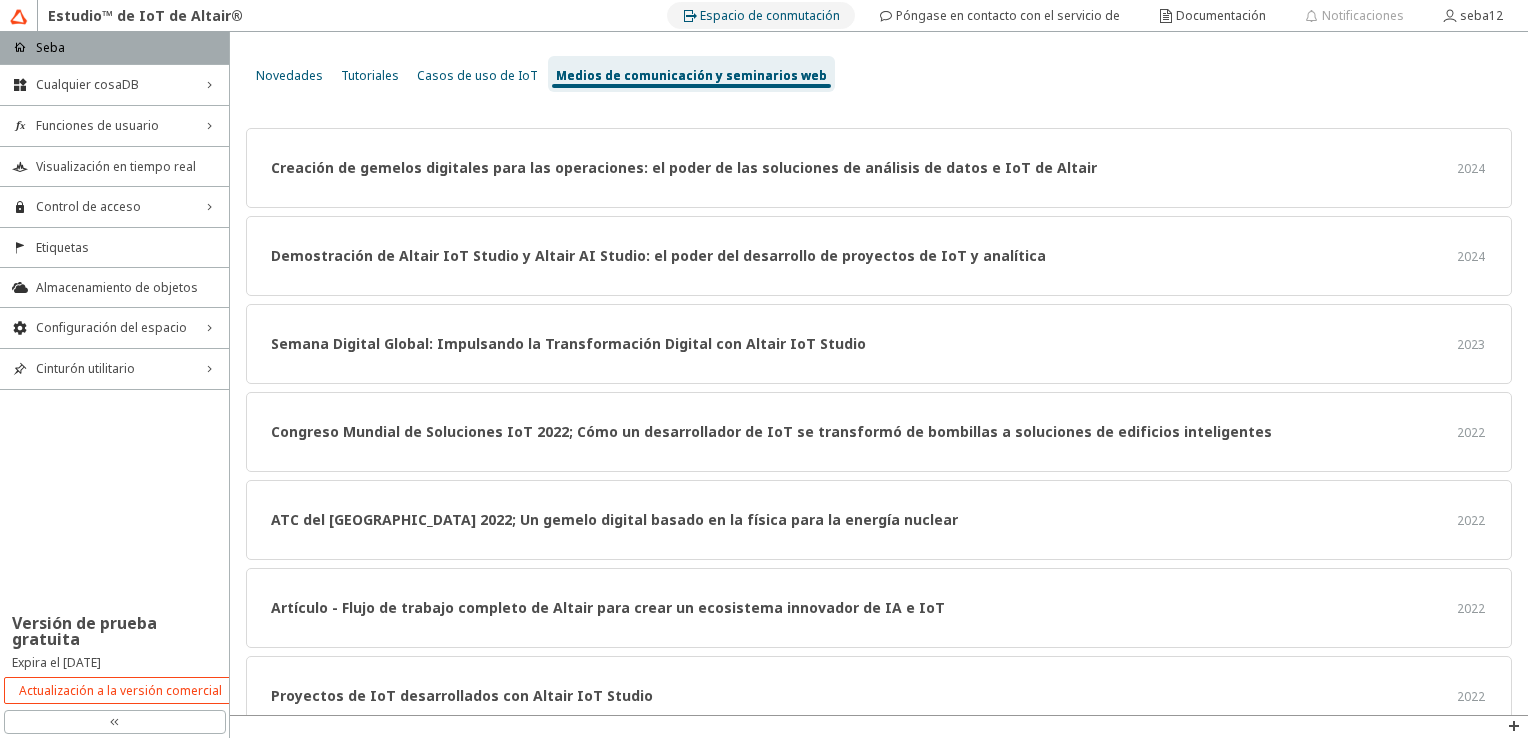 click on "Espacio de conmutación" 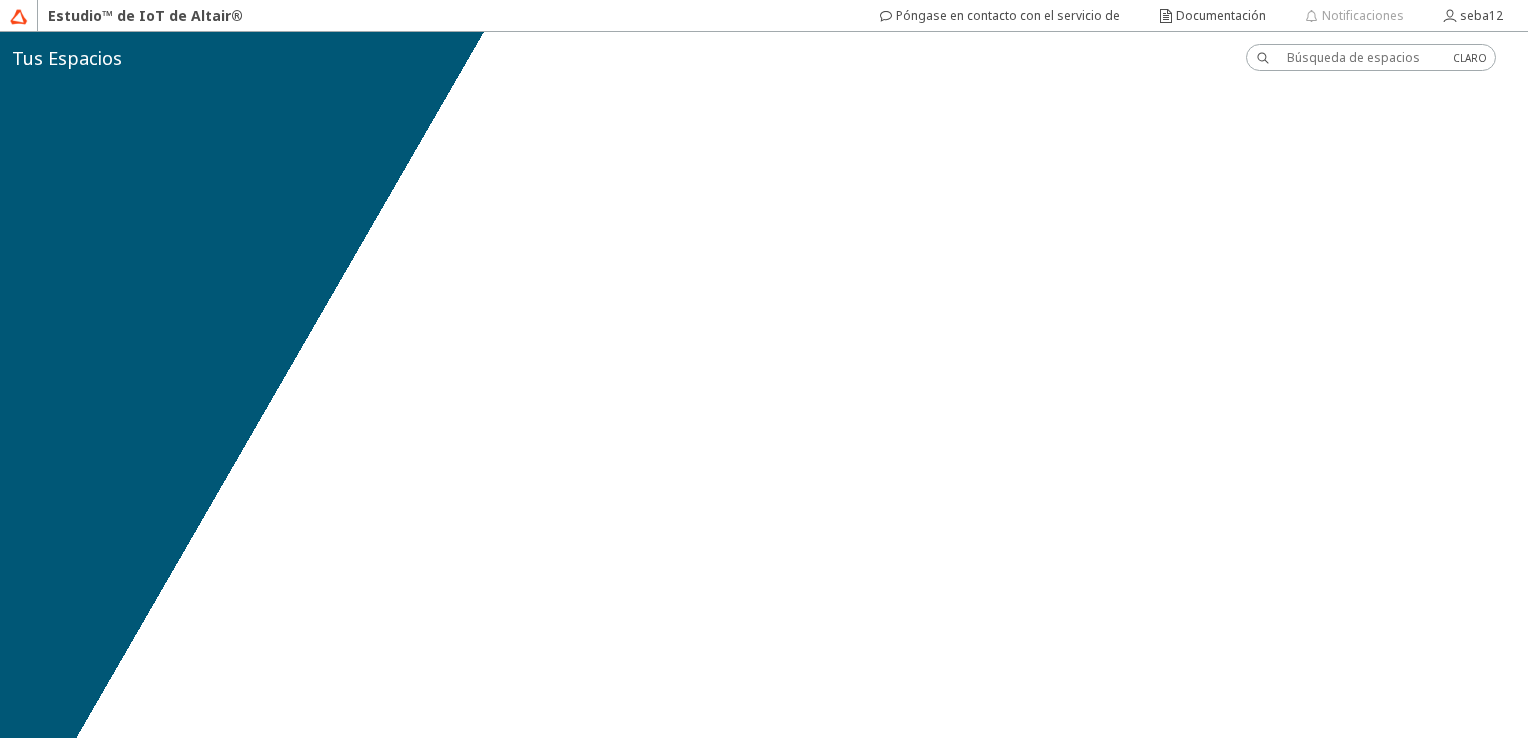 click at bounding box center (1362, 57) 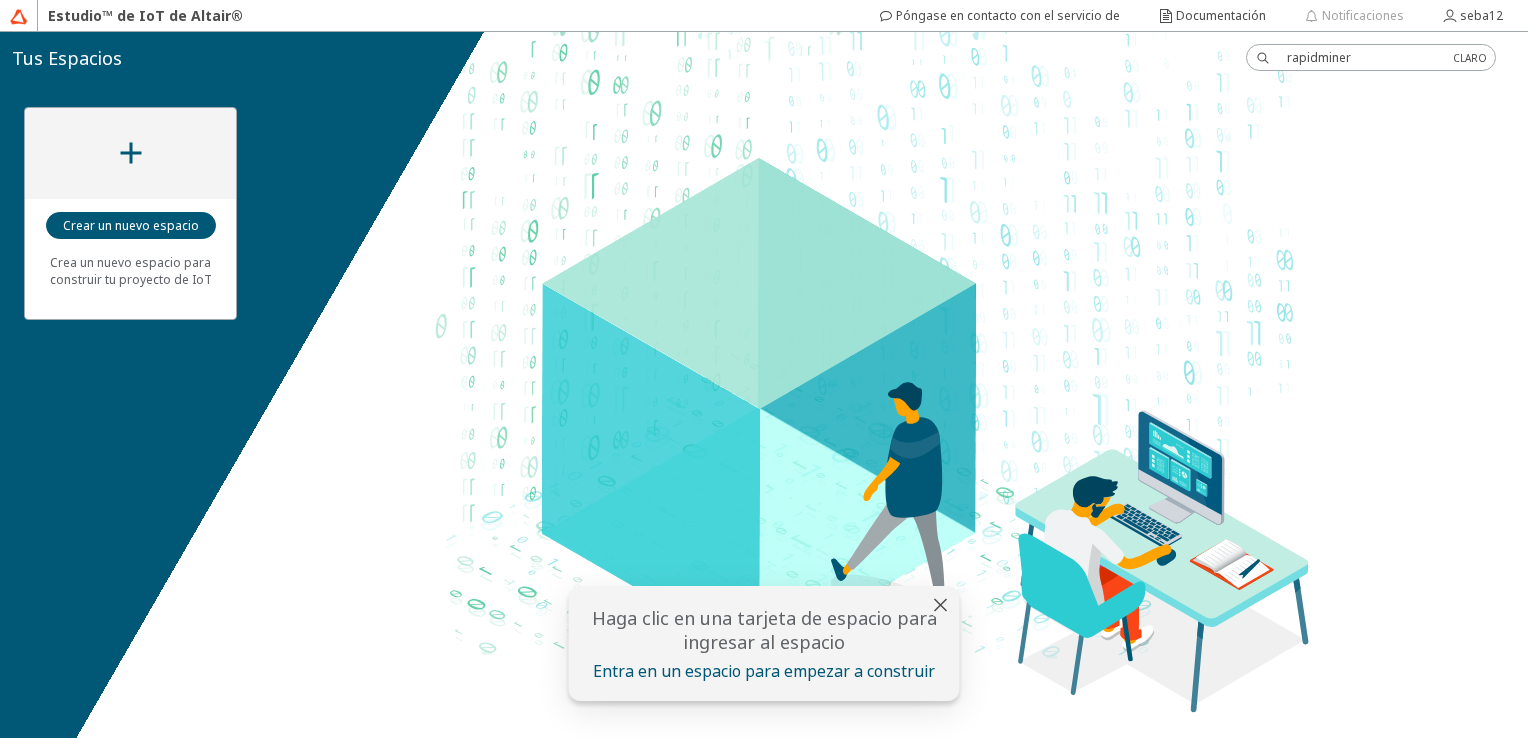 type on "rapidminer" 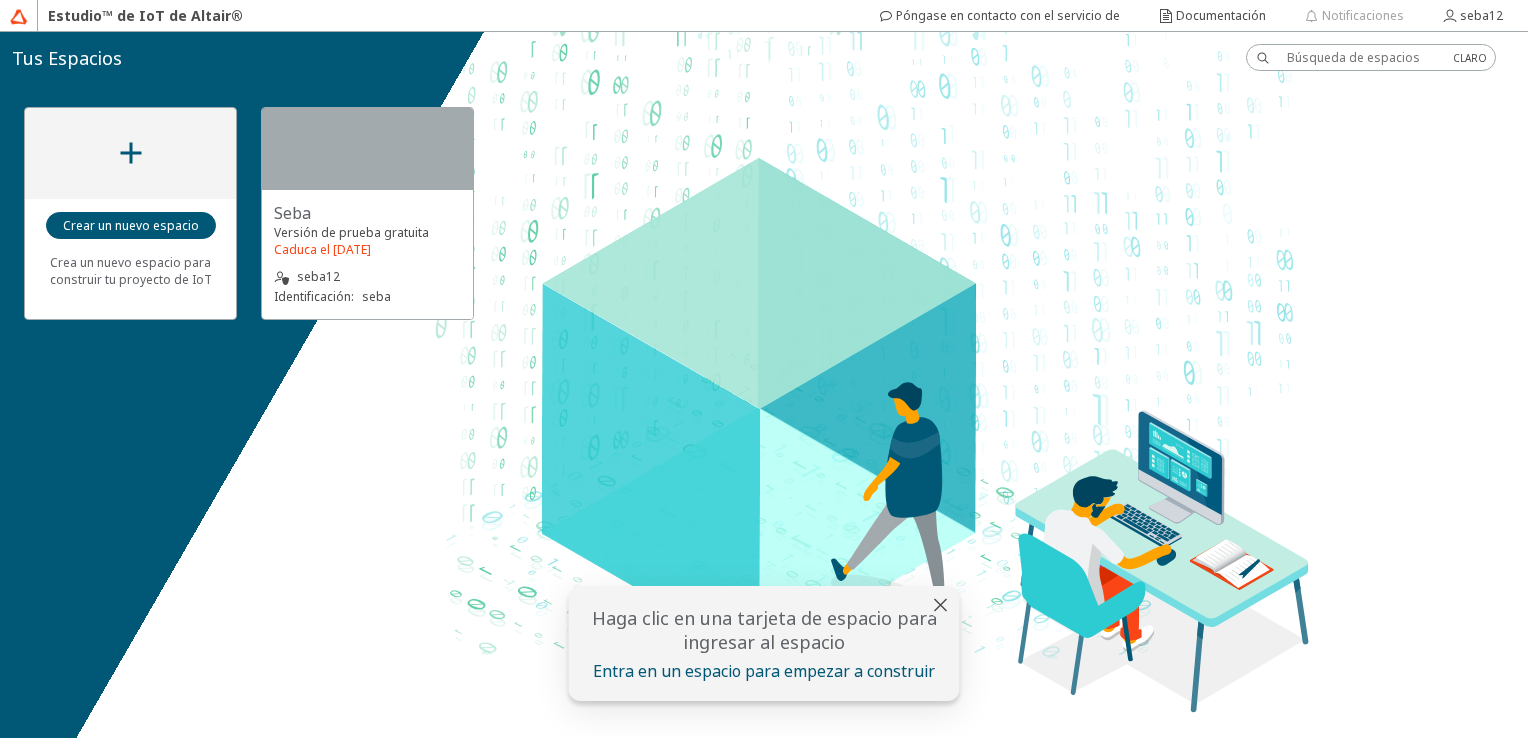 click on "Crea un nuevo espacio para construir tu proyecto de IoT Seba Versión de prueba gratuita Caduca el 13 de enero de 2026 seba12 Identificación: seba" at bounding box center (764, 385) 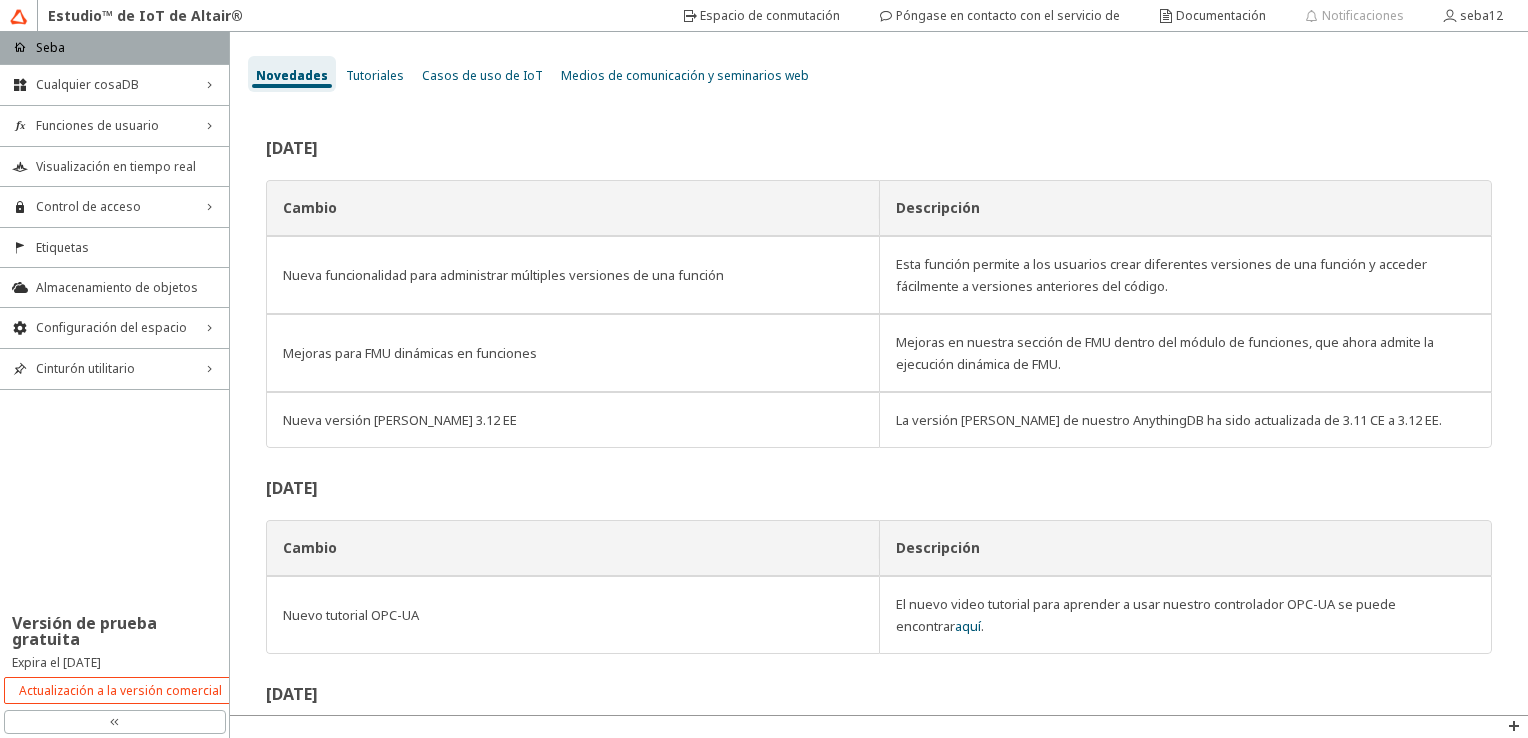 click on "hogar Seba" at bounding box center [114, 48] 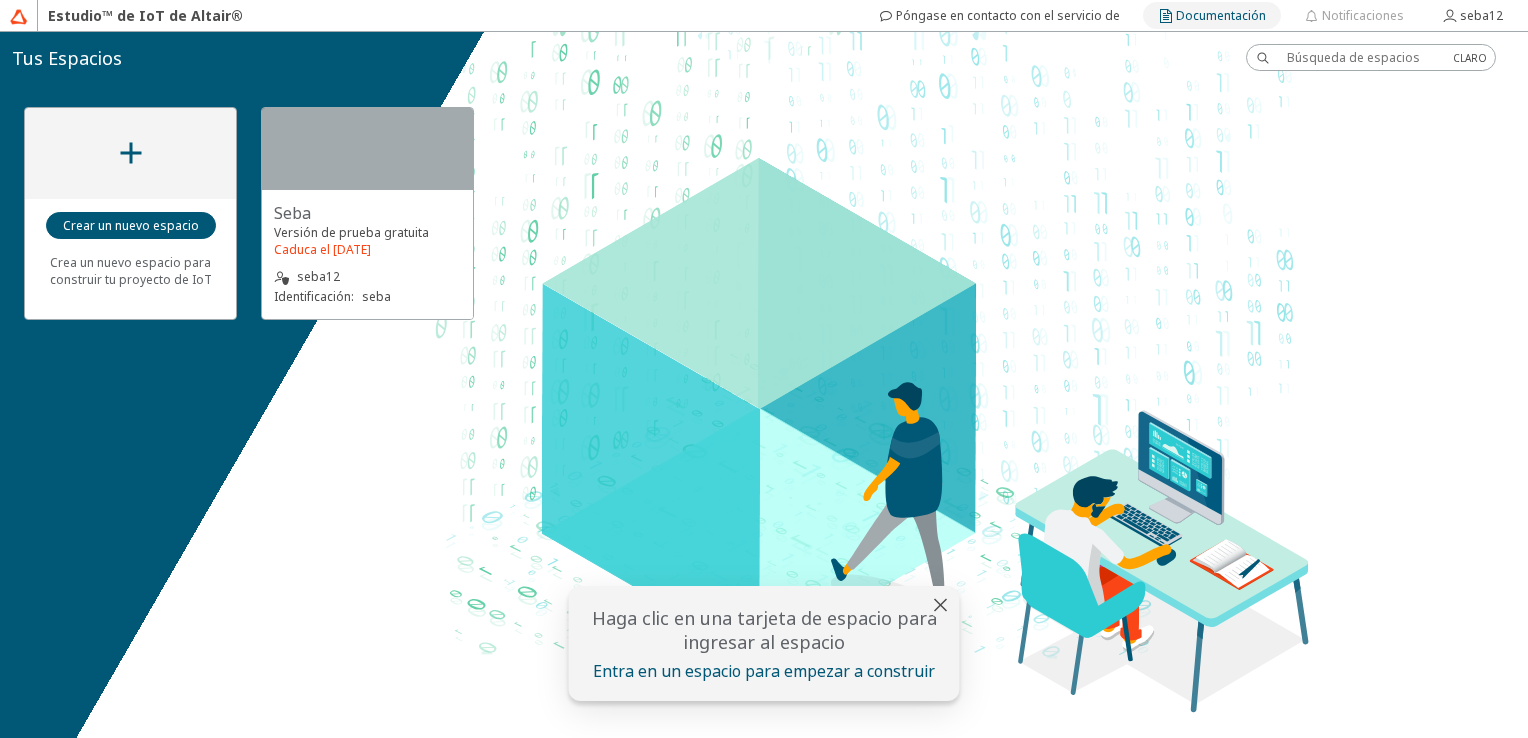 click on "Documentación" 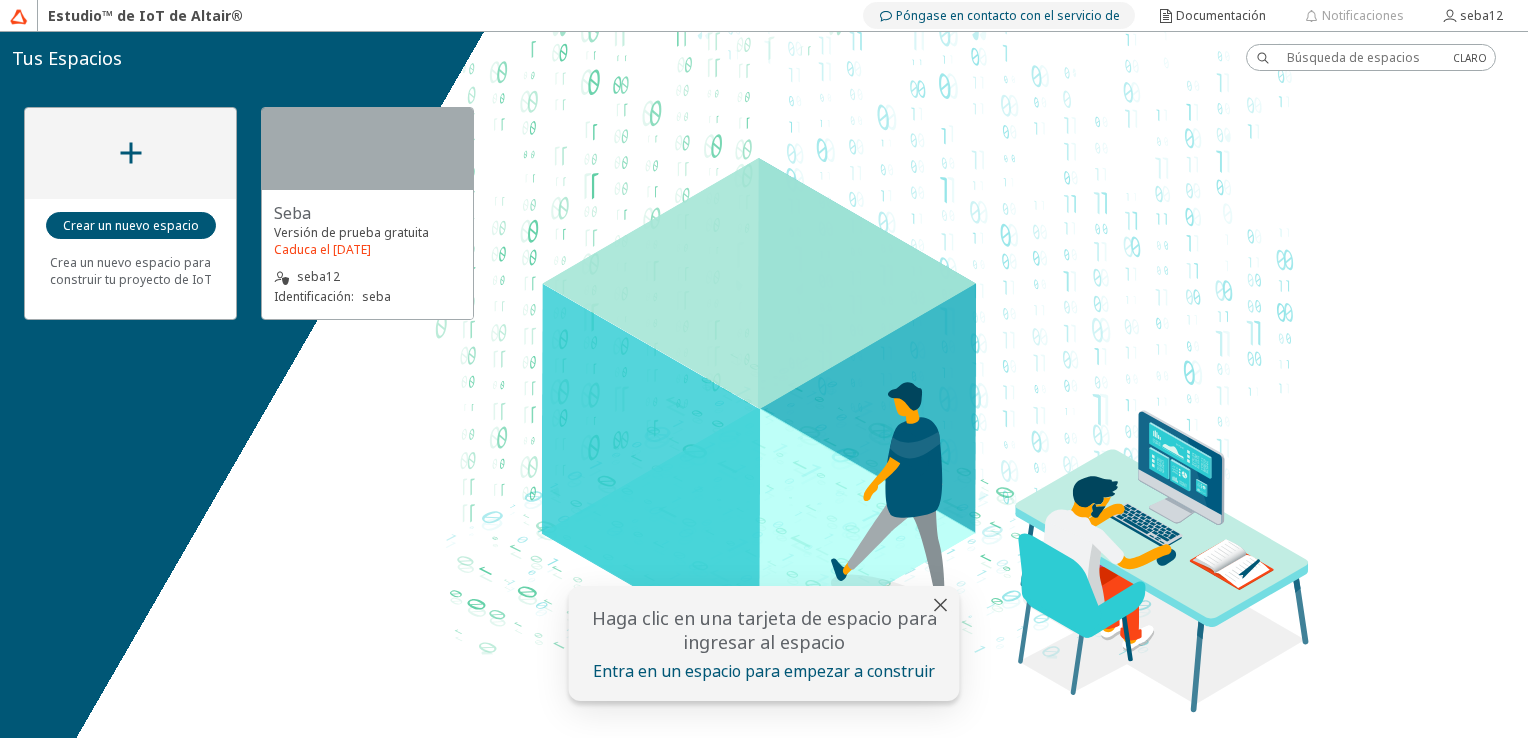 click on "Póngase en contacto con el servicio de" 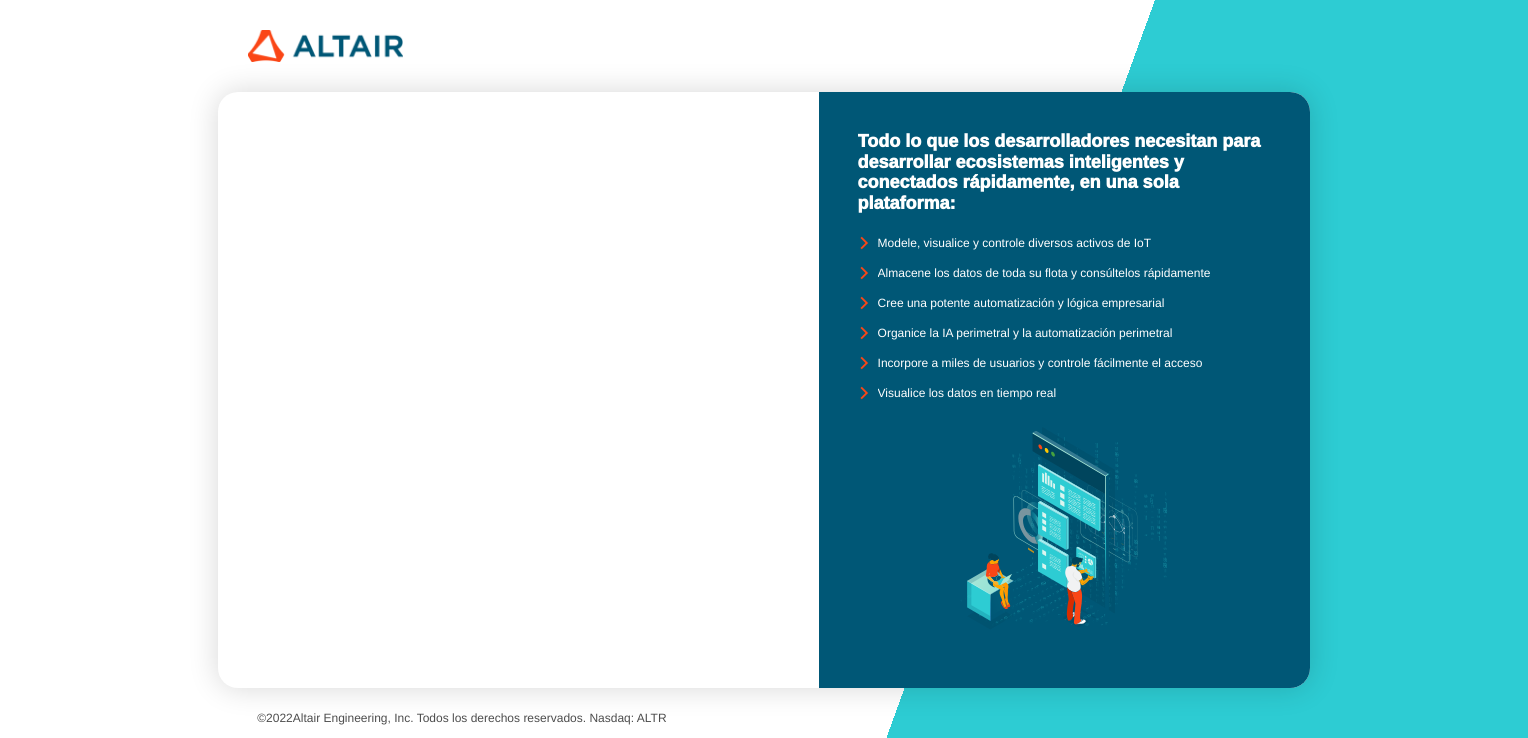 scroll, scrollTop: 0, scrollLeft: 0, axis: both 